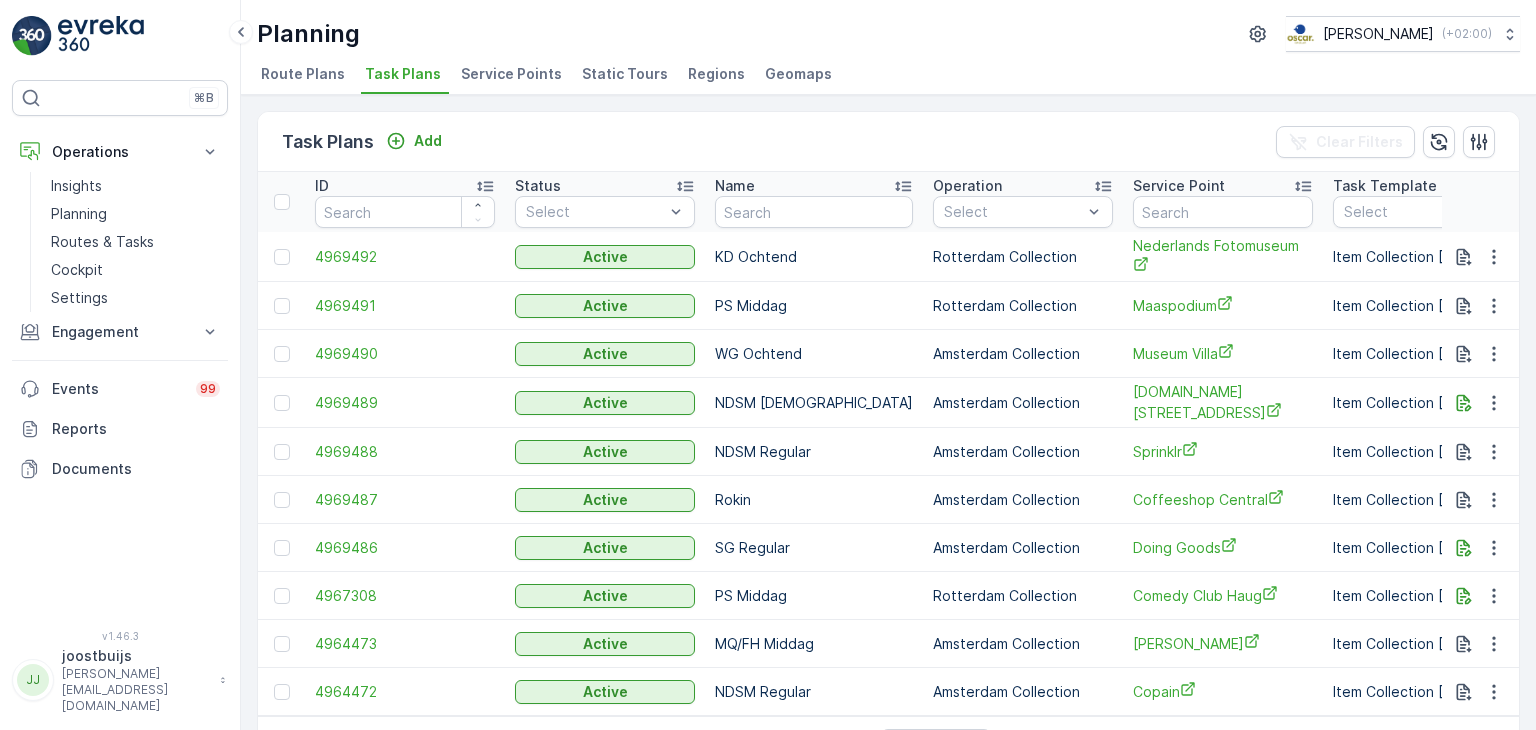 scroll, scrollTop: 0, scrollLeft: 0, axis: both 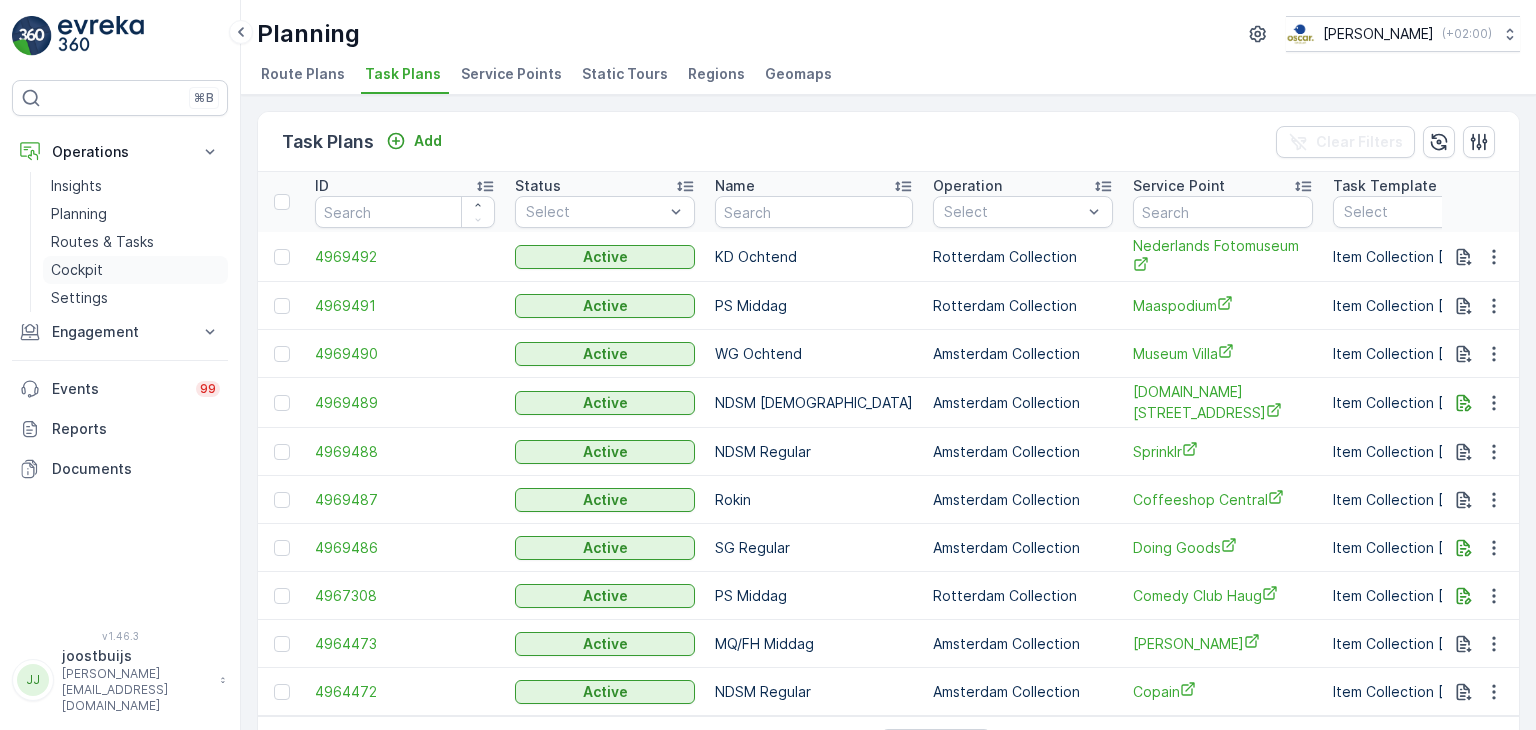 click on "Cockpit" at bounding box center (77, 270) 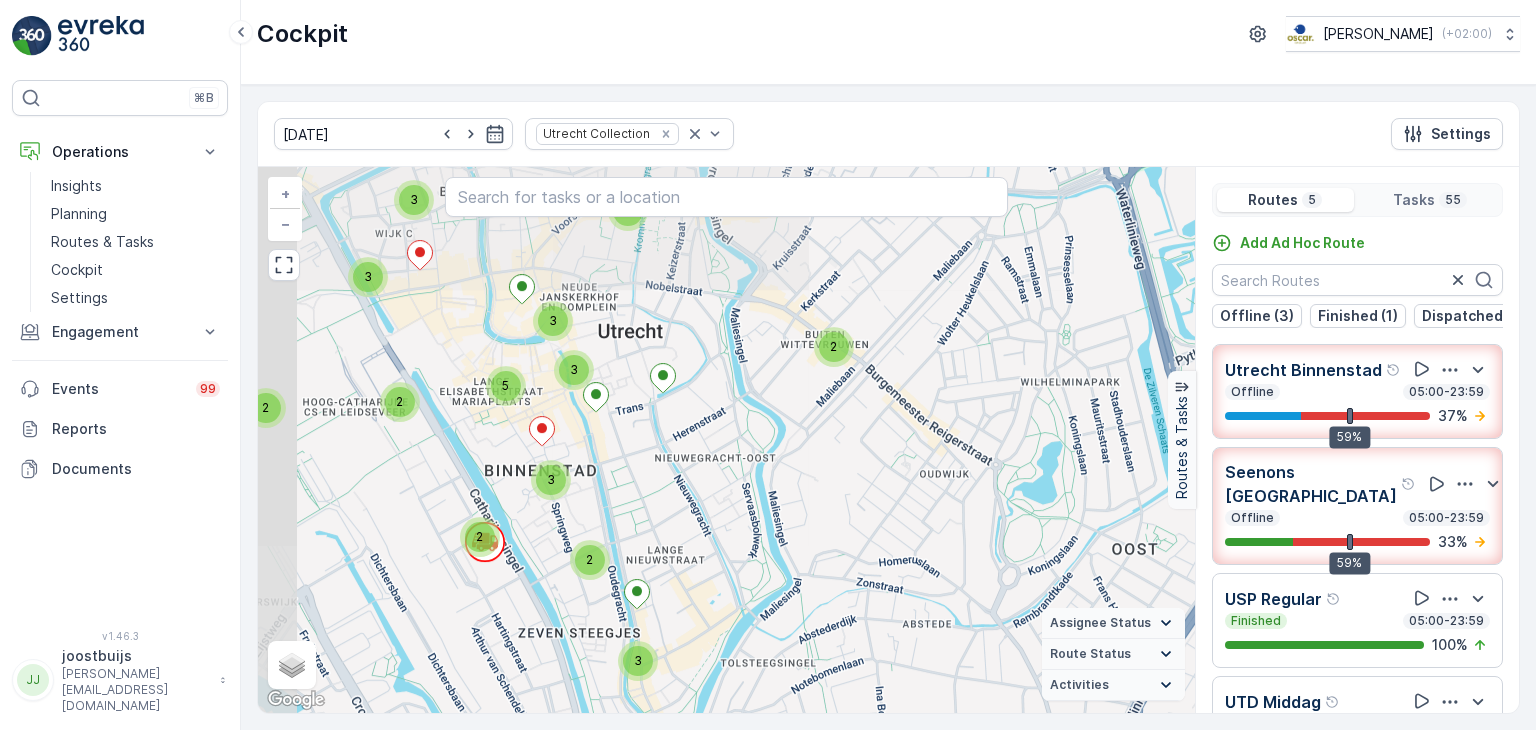 drag, startPoint x: 631, startPoint y: 349, endPoint x: 699, endPoint y: 539, distance: 201.80188 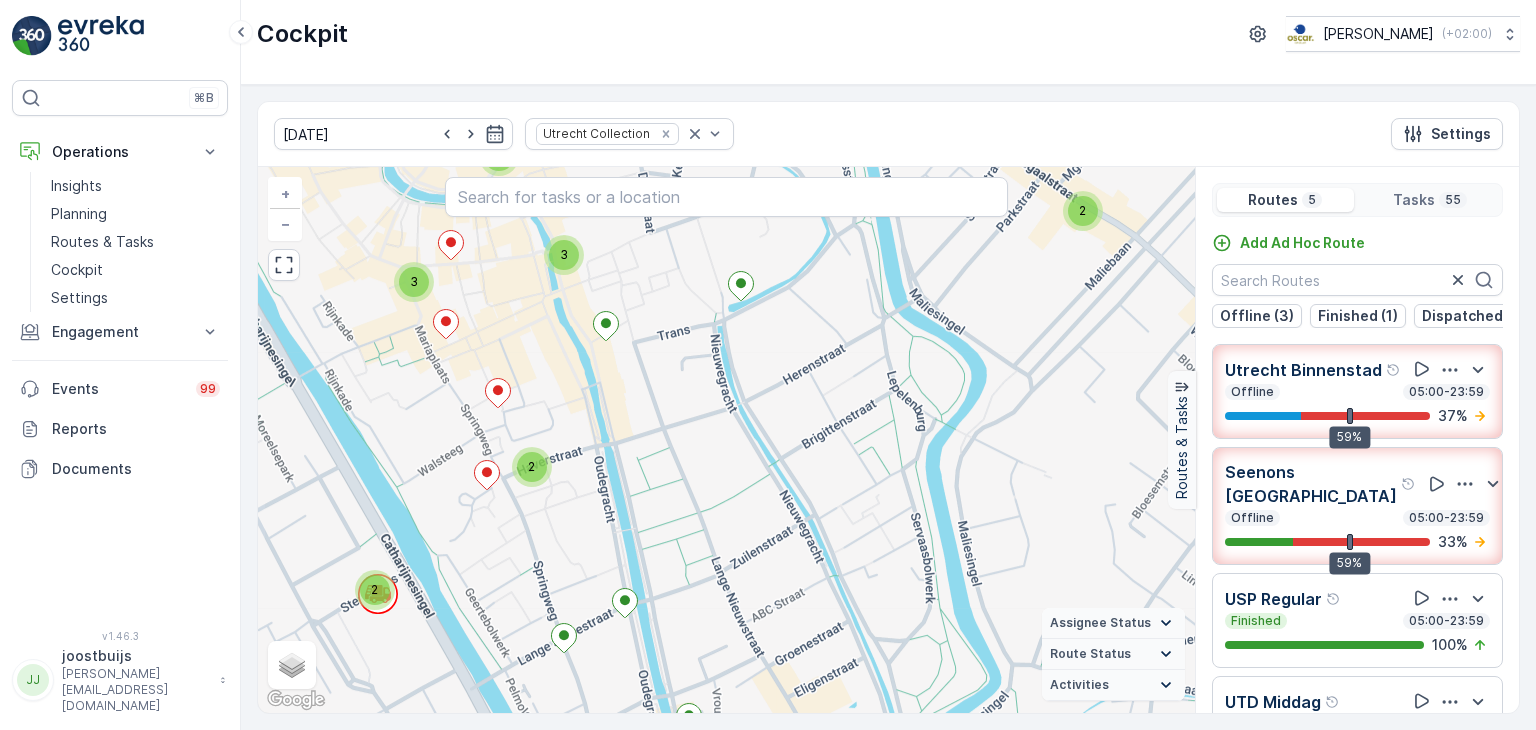 click on "Seenons [GEOGRAPHIC_DATA]" at bounding box center [1311, 484] 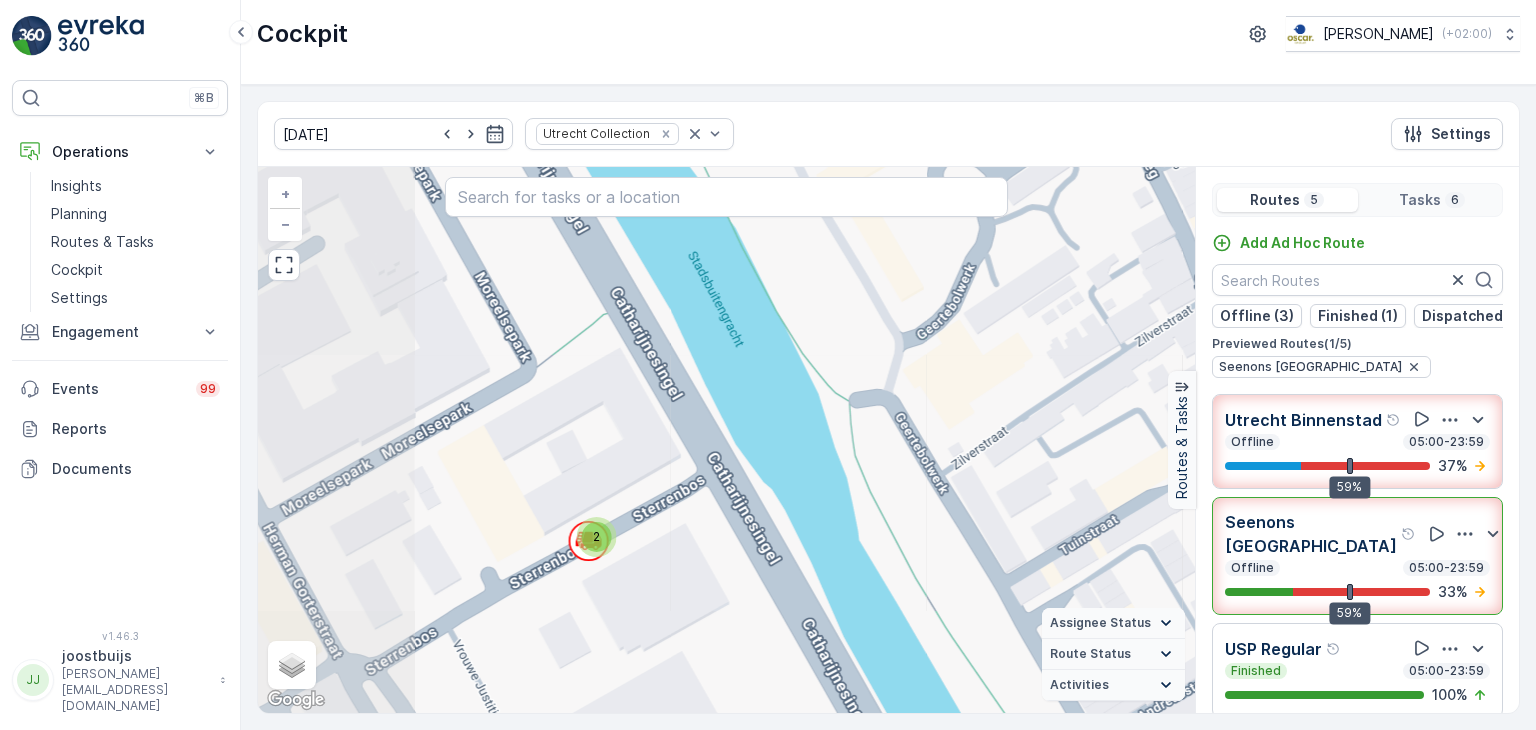 drag, startPoint x: 416, startPoint y: 541, endPoint x: 1263, endPoint y: 389, distance: 860.53064 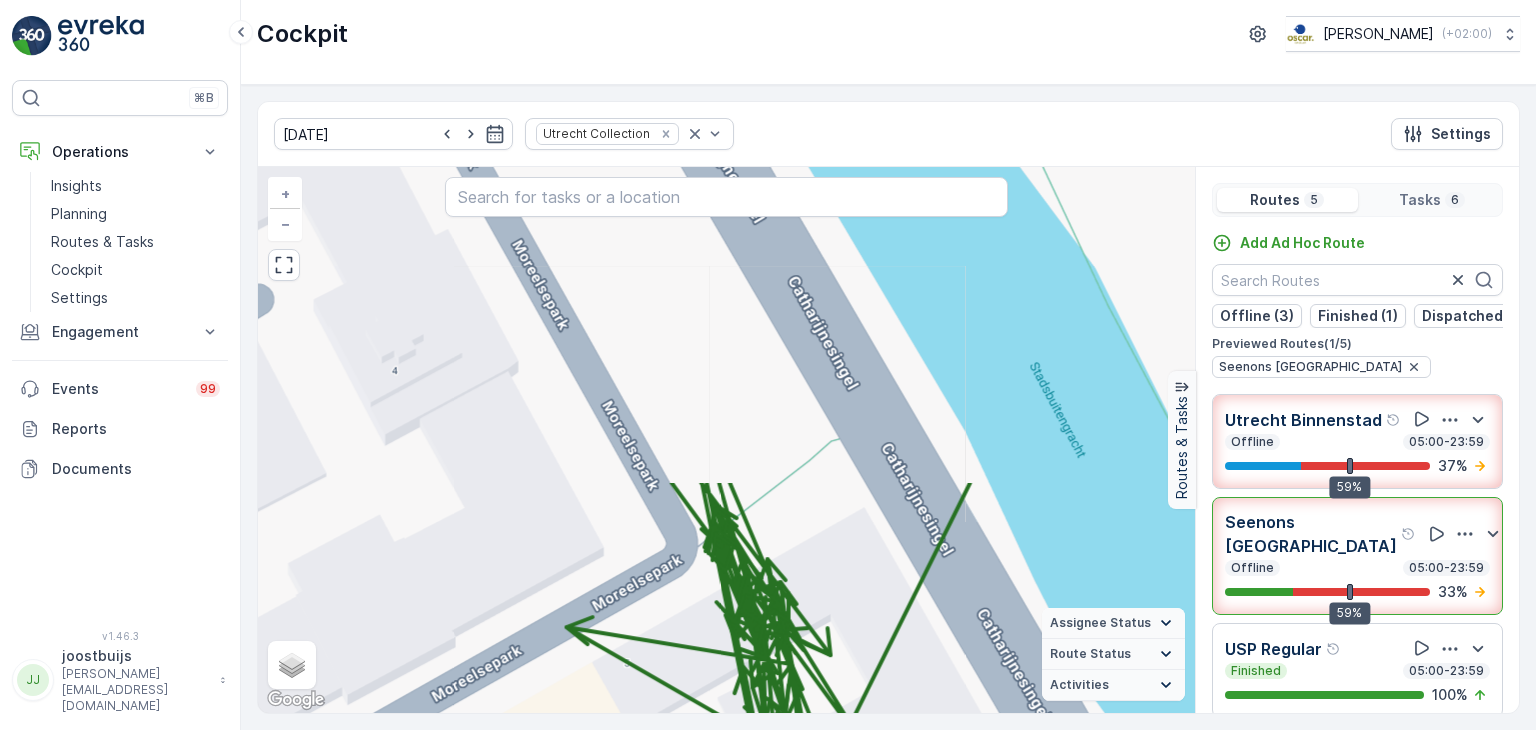 drag, startPoint x: 676, startPoint y: 405, endPoint x: 849, endPoint y: 775, distance: 408.44705 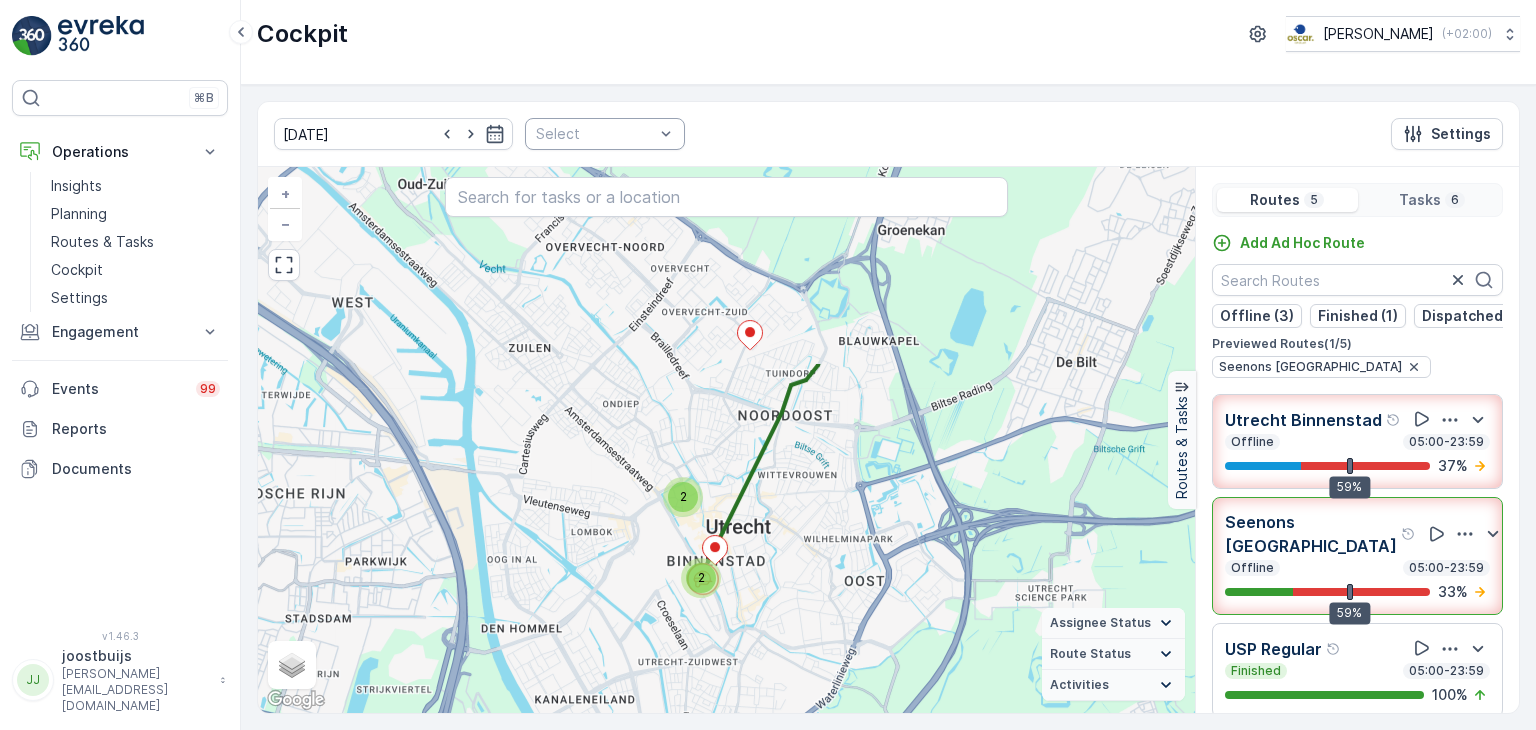 drag, startPoint x: 818, startPoint y: 401, endPoint x: 792, endPoint y: 655, distance: 255.32724 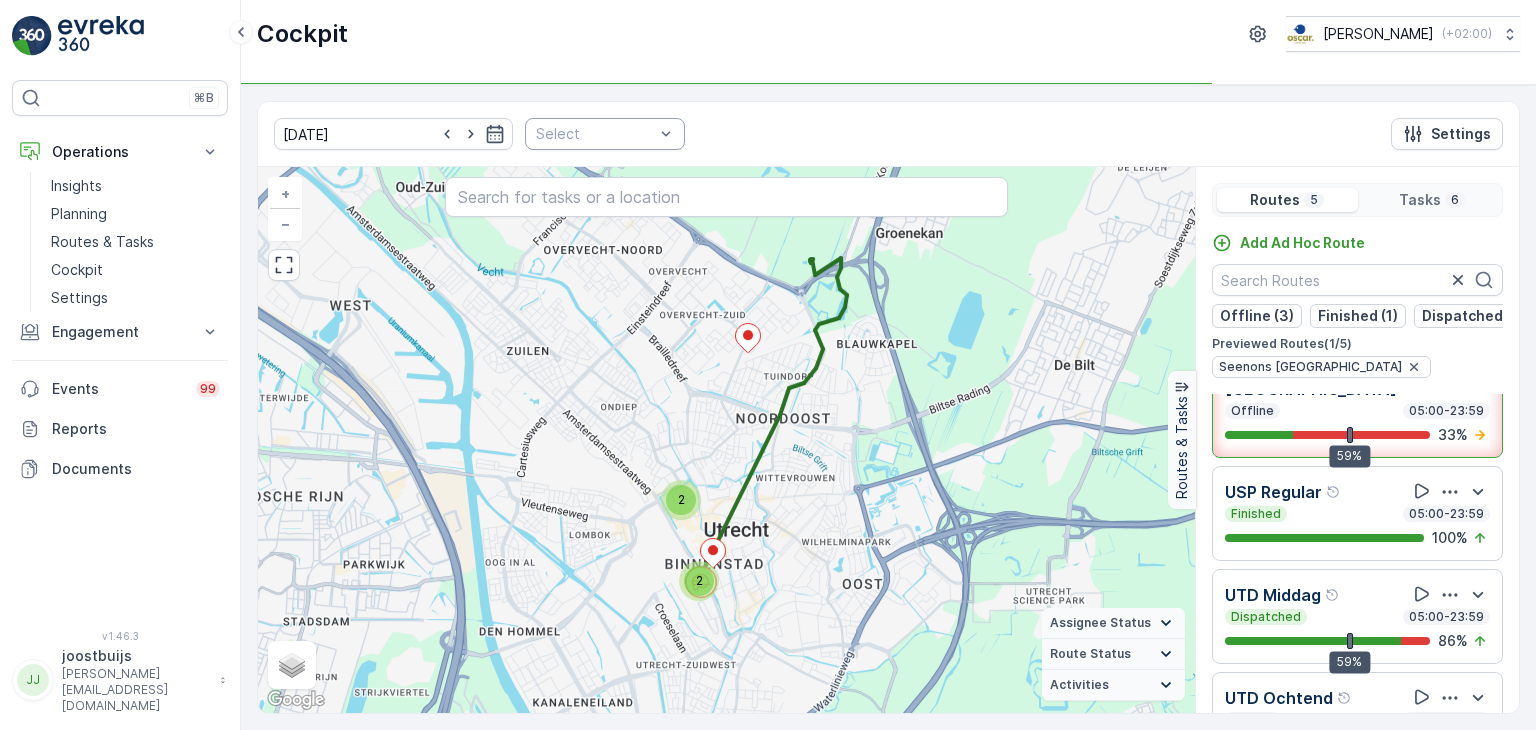 scroll, scrollTop: 187, scrollLeft: 0, axis: vertical 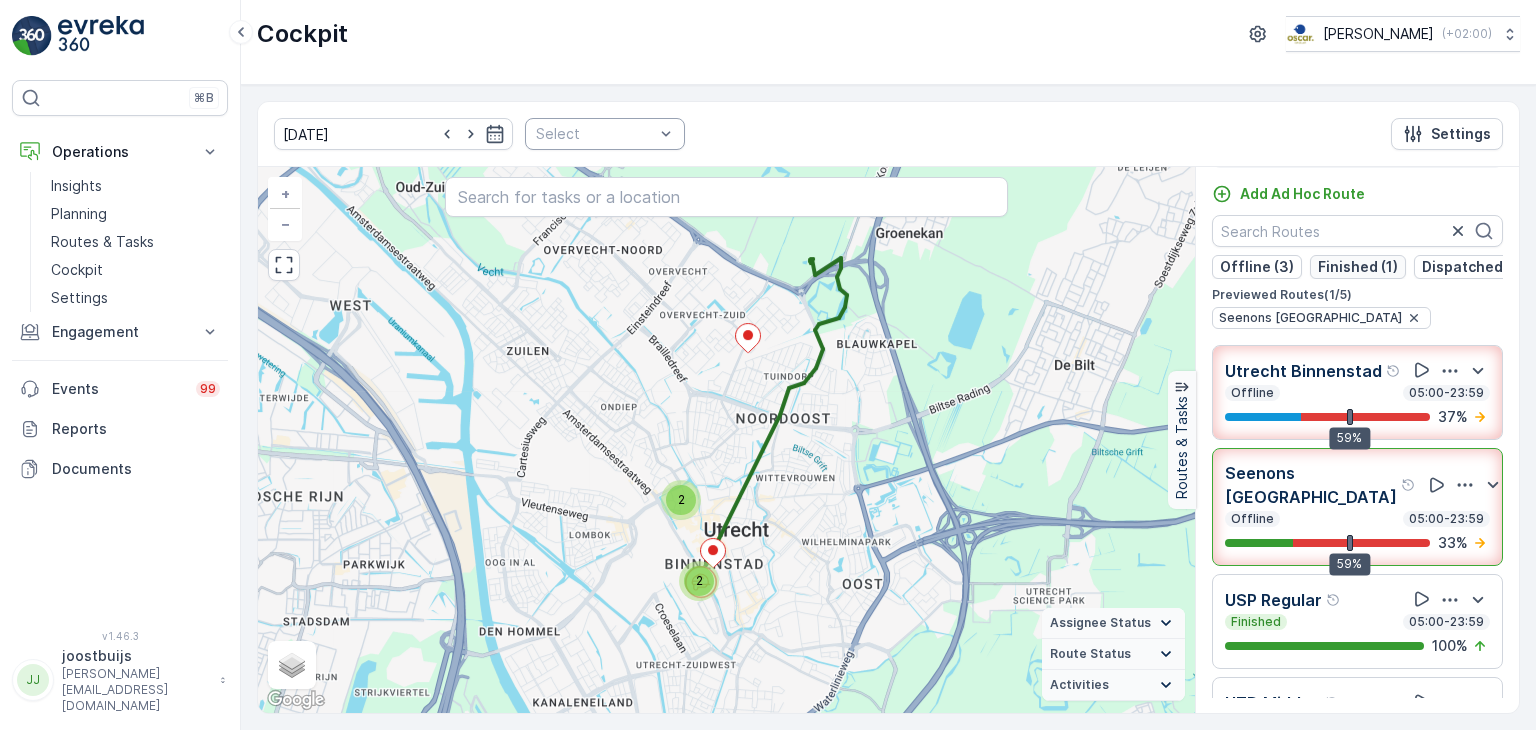click on "Finished   (1)" at bounding box center [1358, 267] 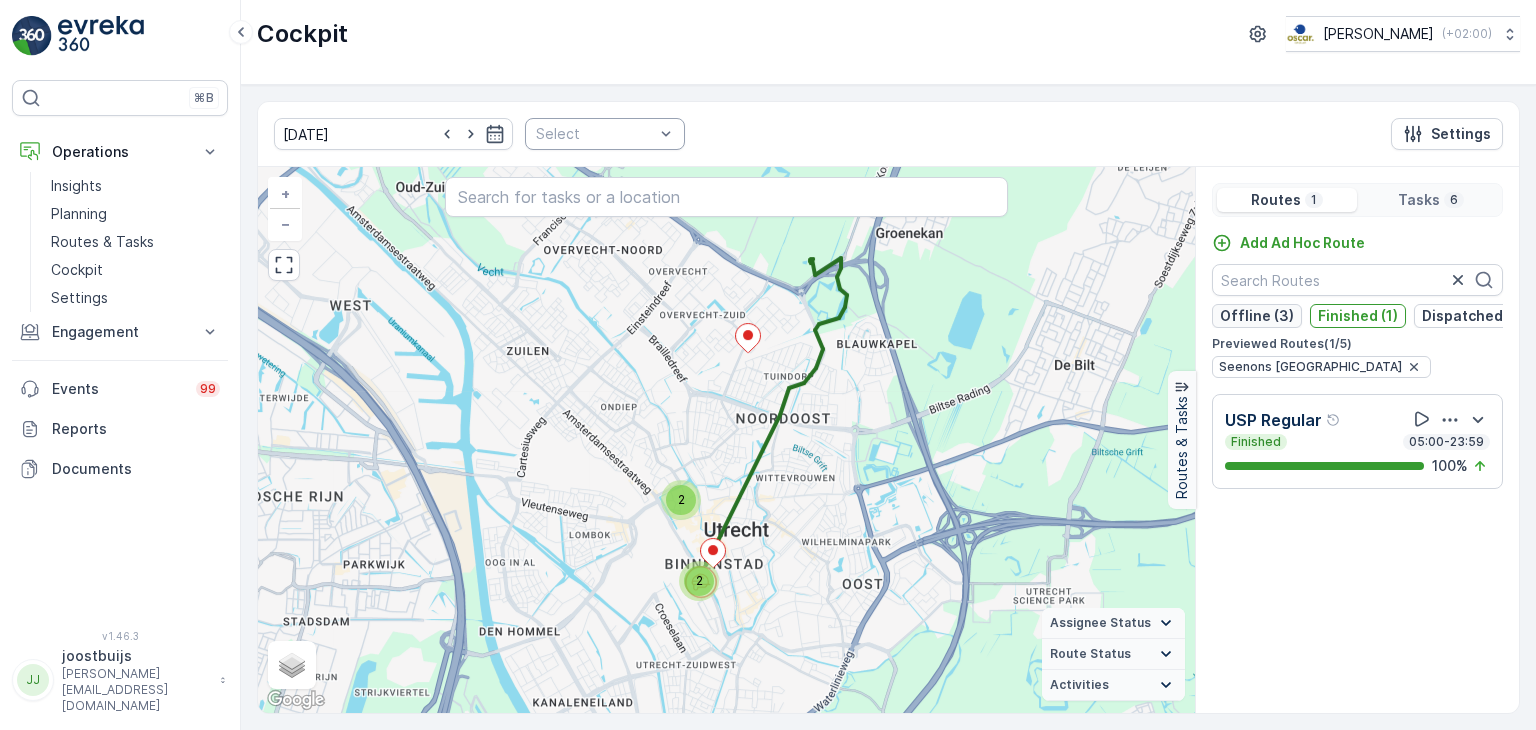 click on "Offline   (3)" at bounding box center (1257, 316) 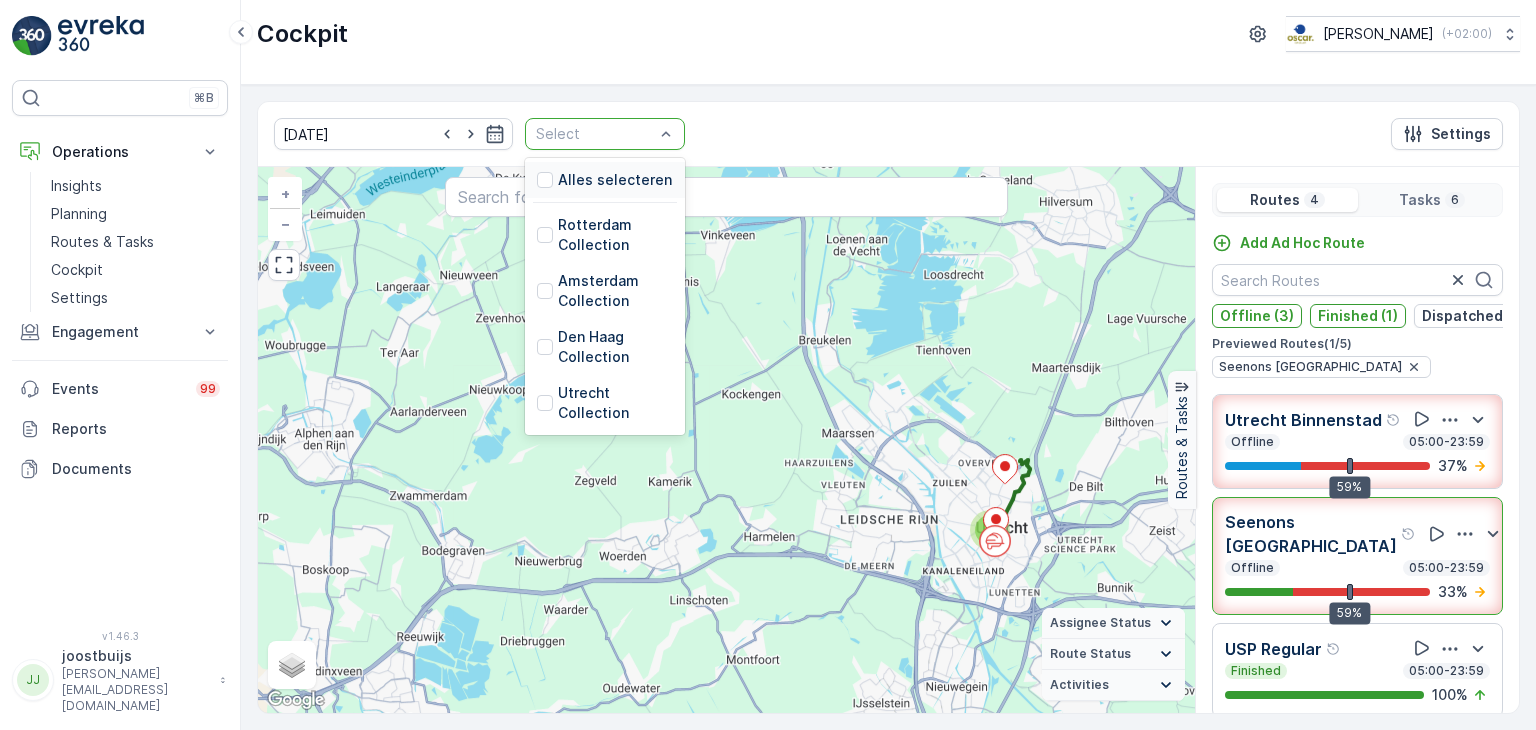 click at bounding box center [595, 134] 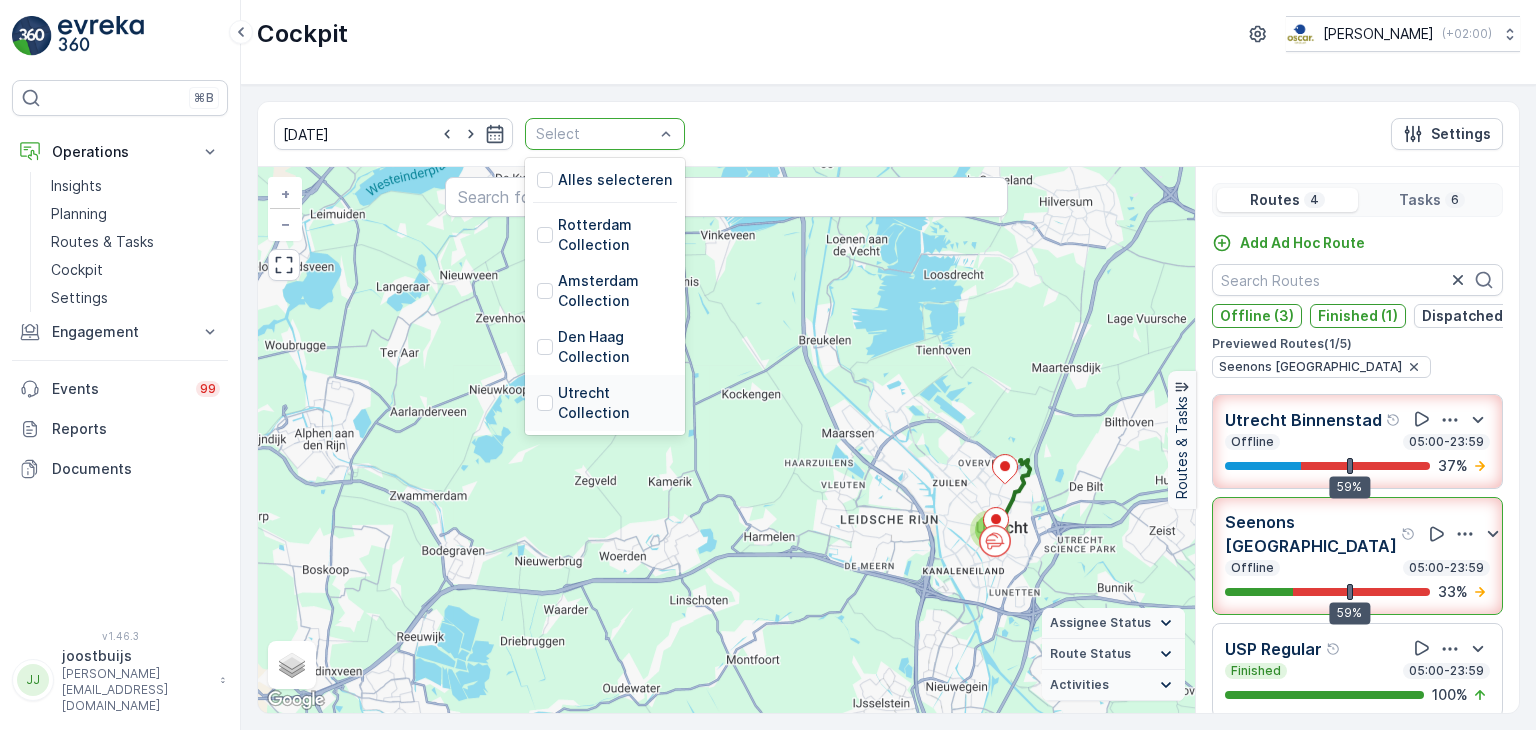 click on "Utrecht Collection" at bounding box center [615, 403] 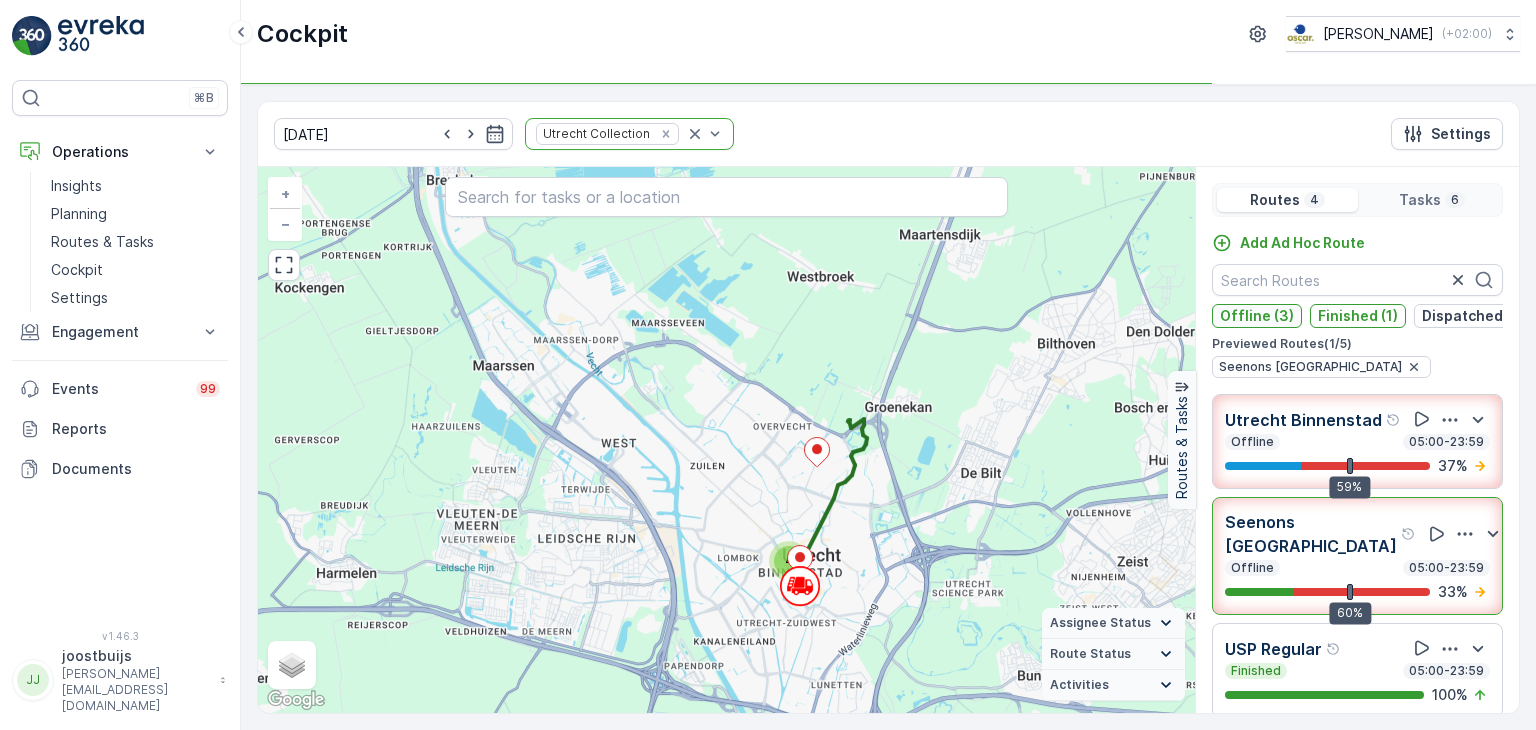 click on "Offline   (3)" at bounding box center (1257, 316) 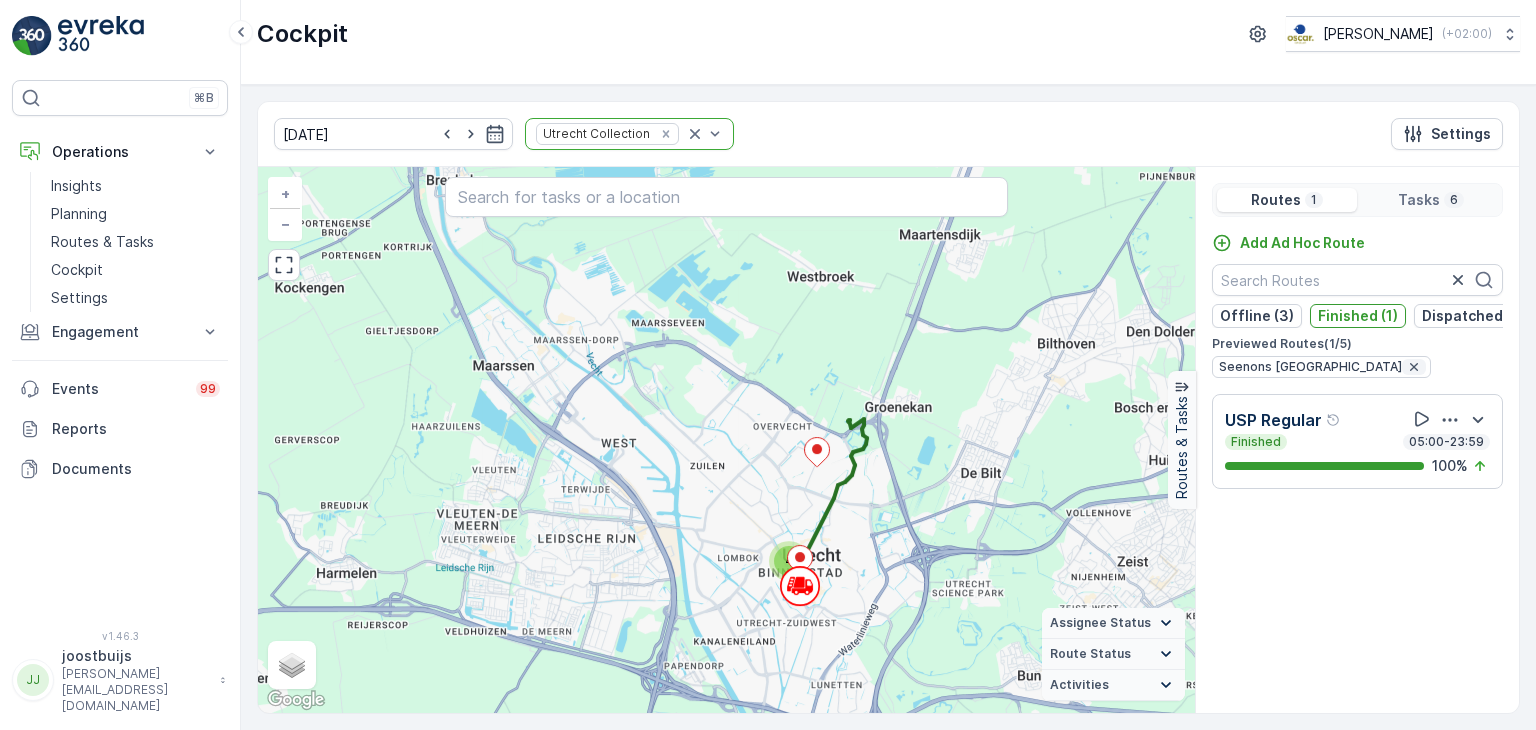 click 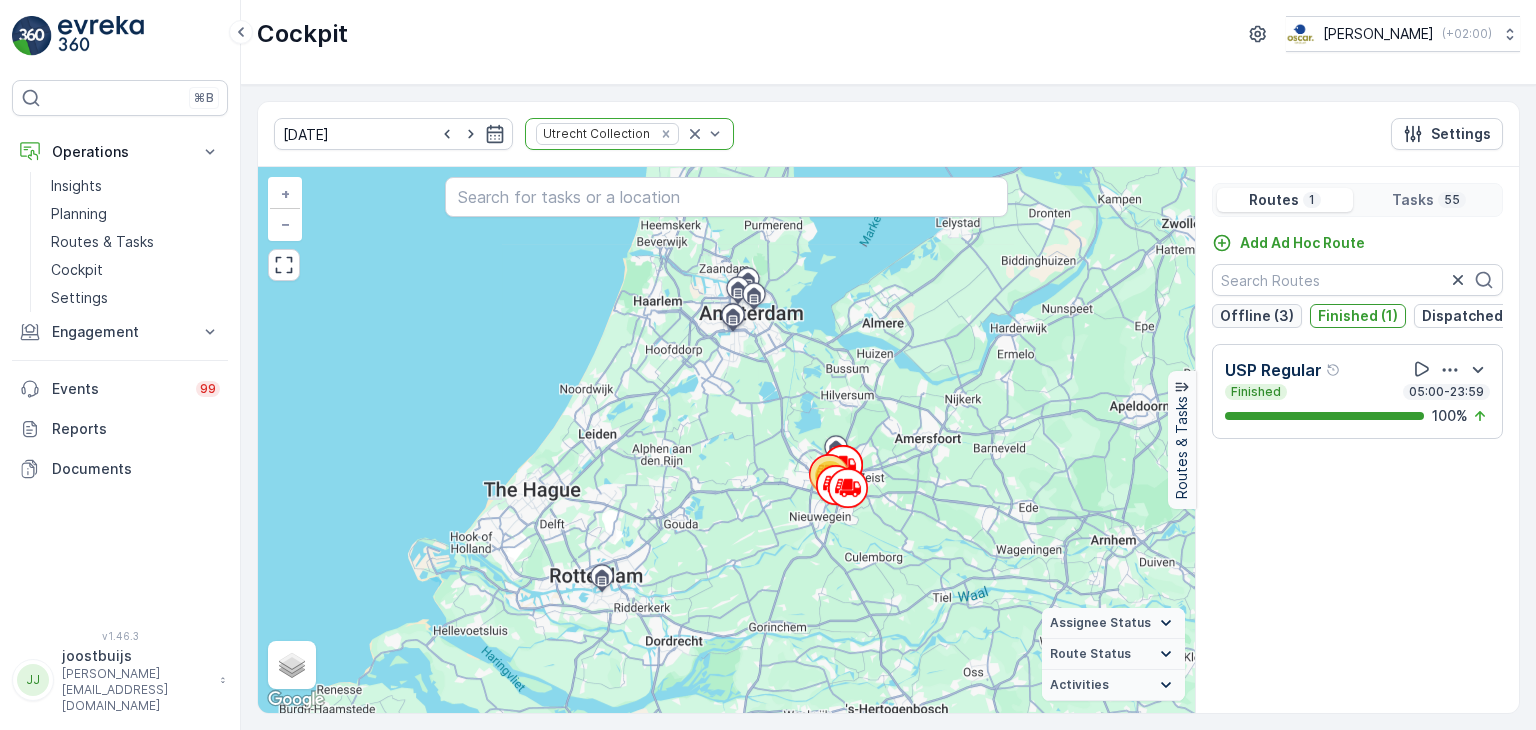 click on "Offline   (3)" at bounding box center (1257, 316) 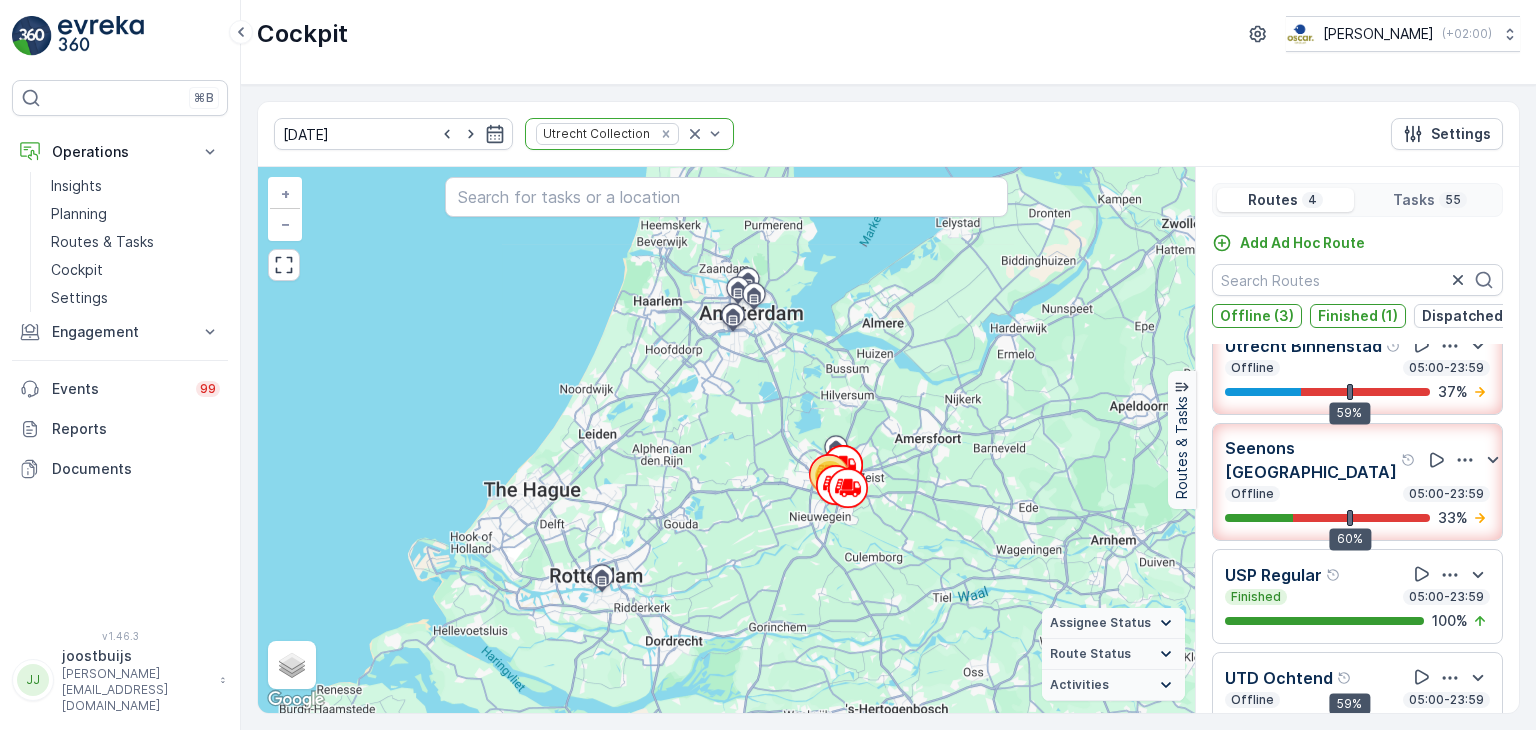 scroll, scrollTop: 34, scrollLeft: 0, axis: vertical 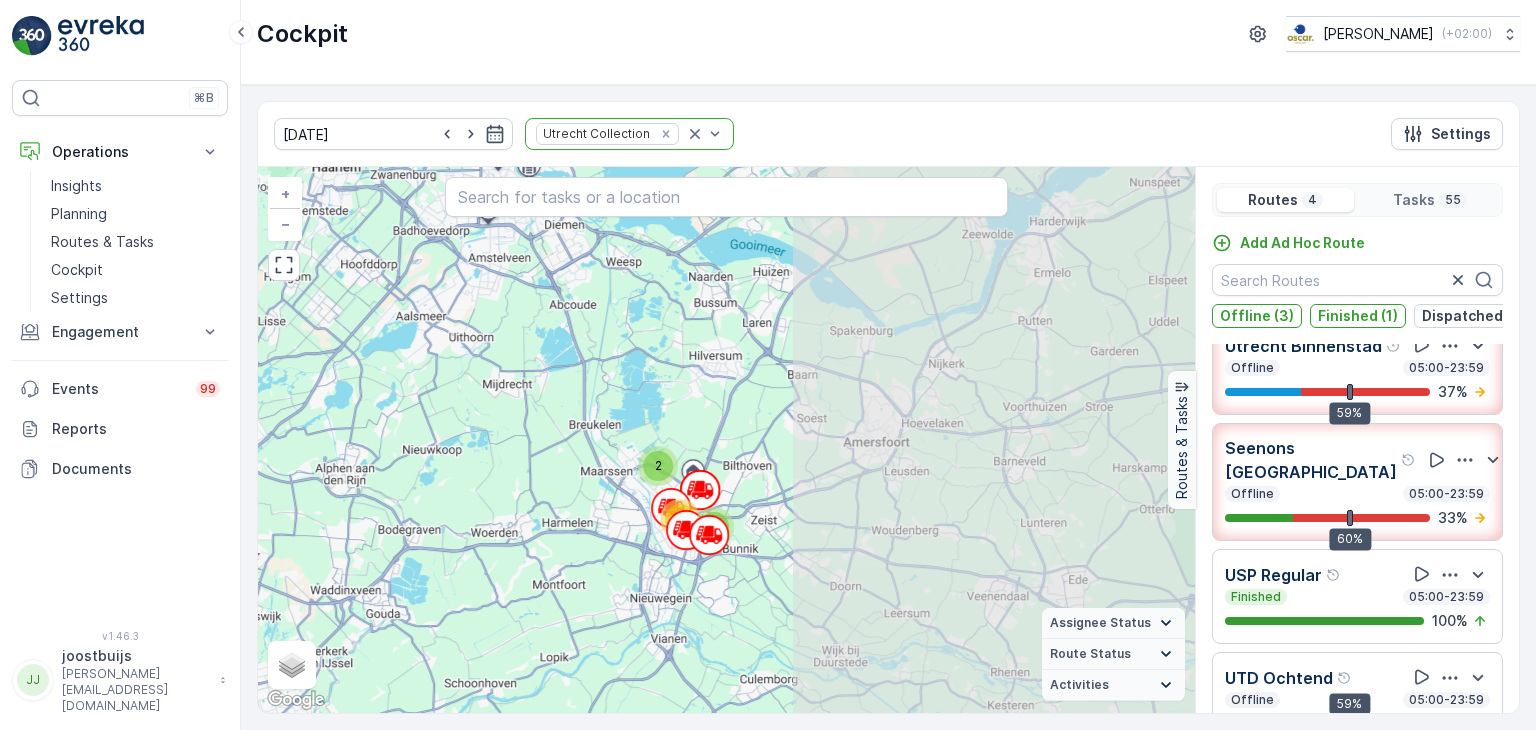 drag, startPoint x: 1014, startPoint y: 480, endPoint x: 597, endPoint y: 481, distance: 417.0012 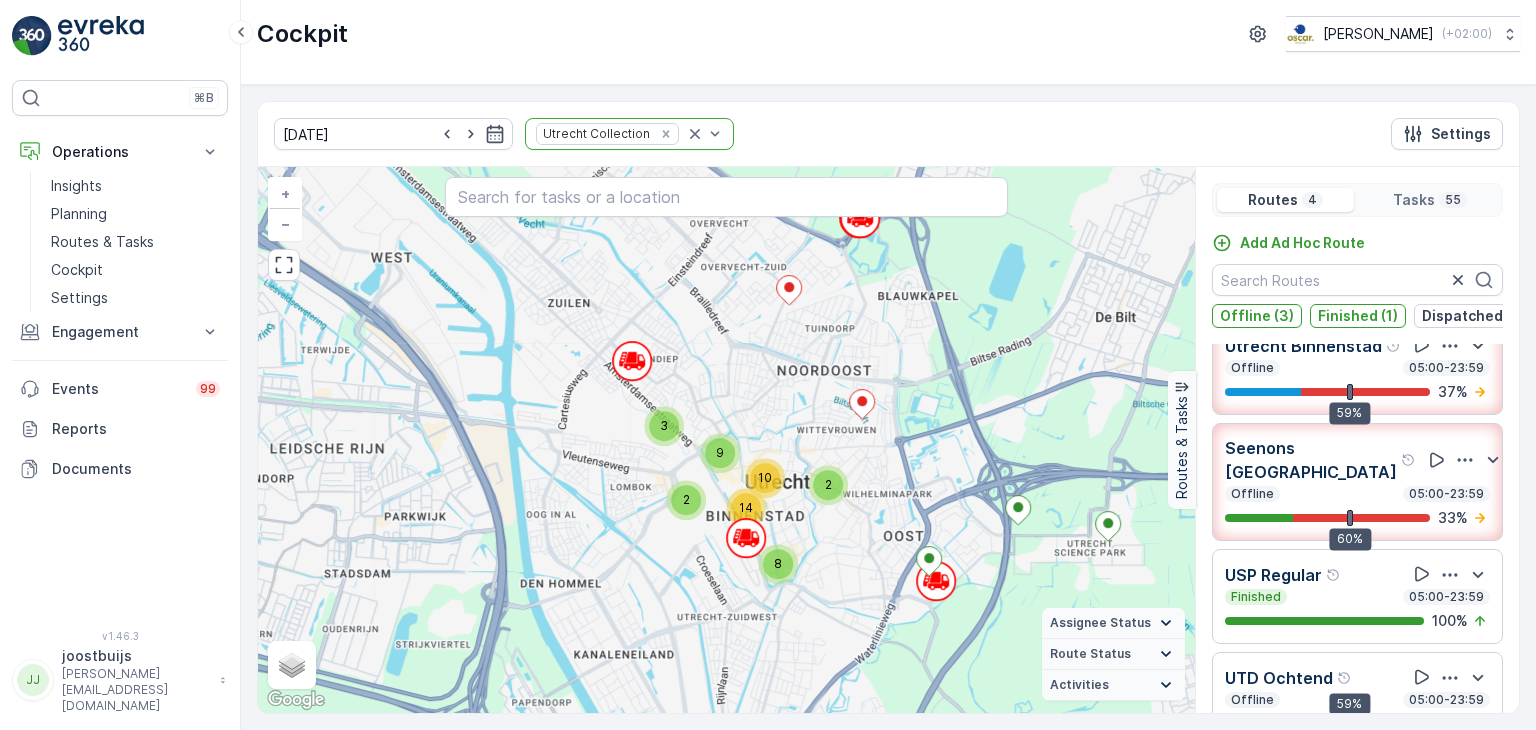 drag, startPoint x: 619, startPoint y: 473, endPoint x: 611, endPoint y: 710, distance: 237.13498 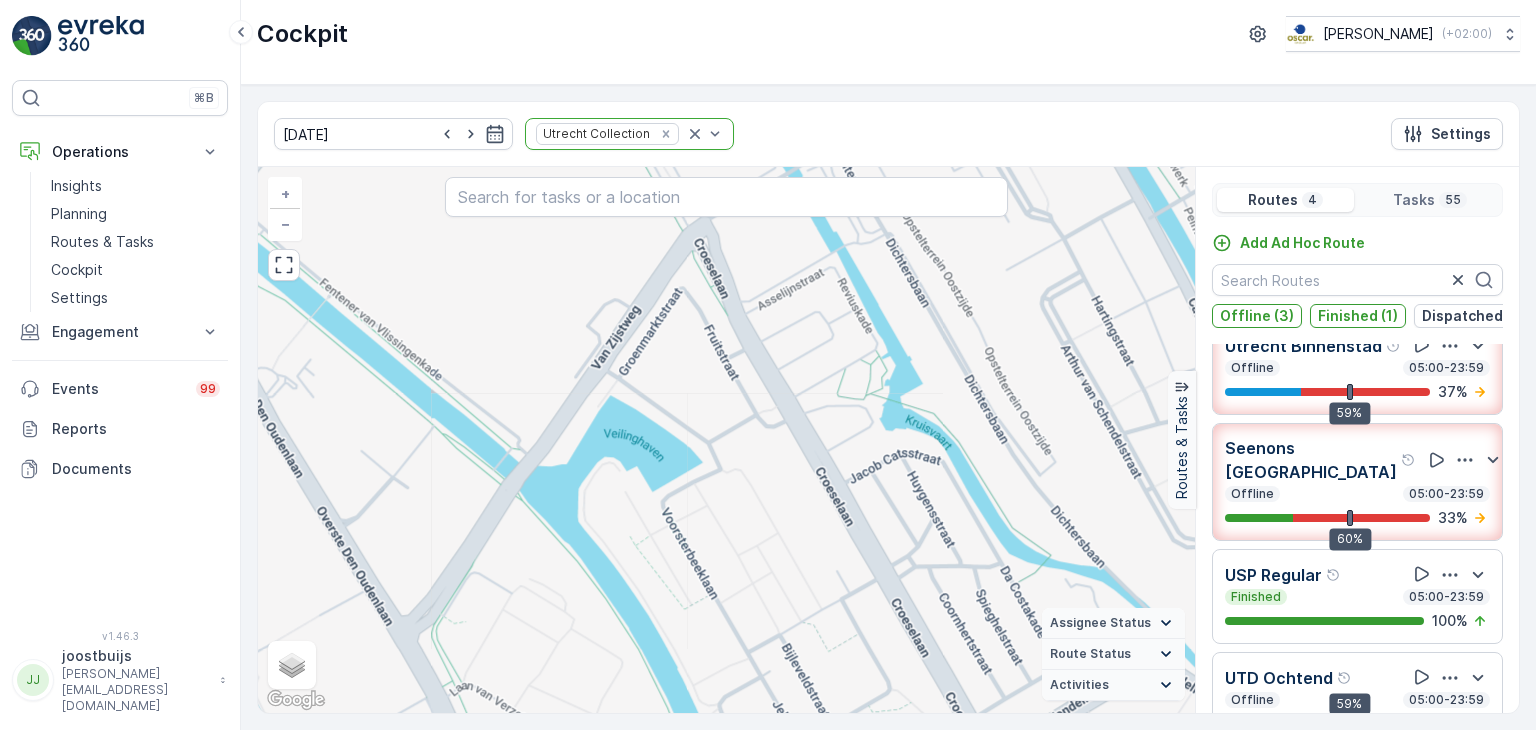 drag, startPoint x: 879, startPoint y: 457, endPoint x: 612, endPoint y: 776, distance: 415.9928 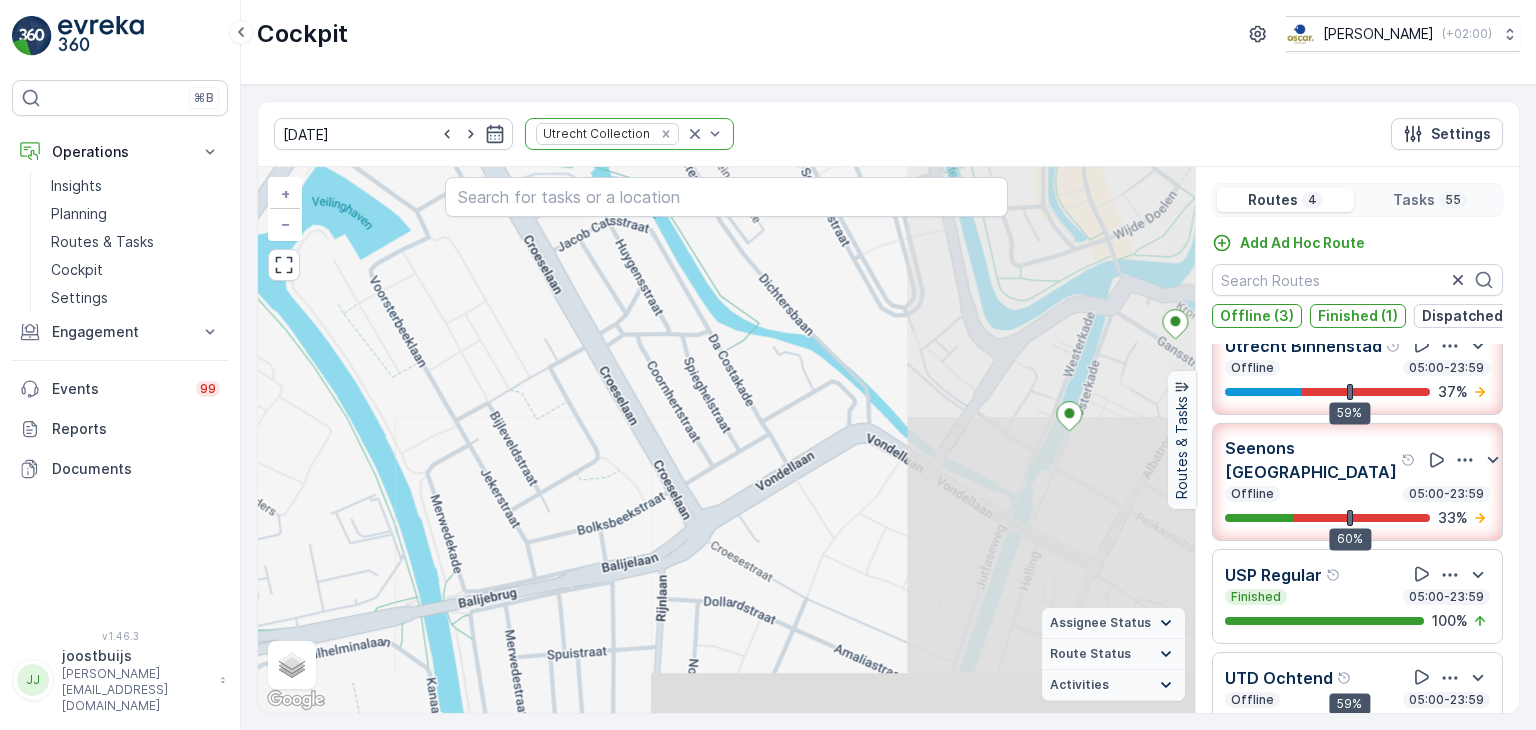 drag, startPoint x: 832, startPoint y: 607, endPoint x: 531, endPoint y: 354, distance: 393.20477 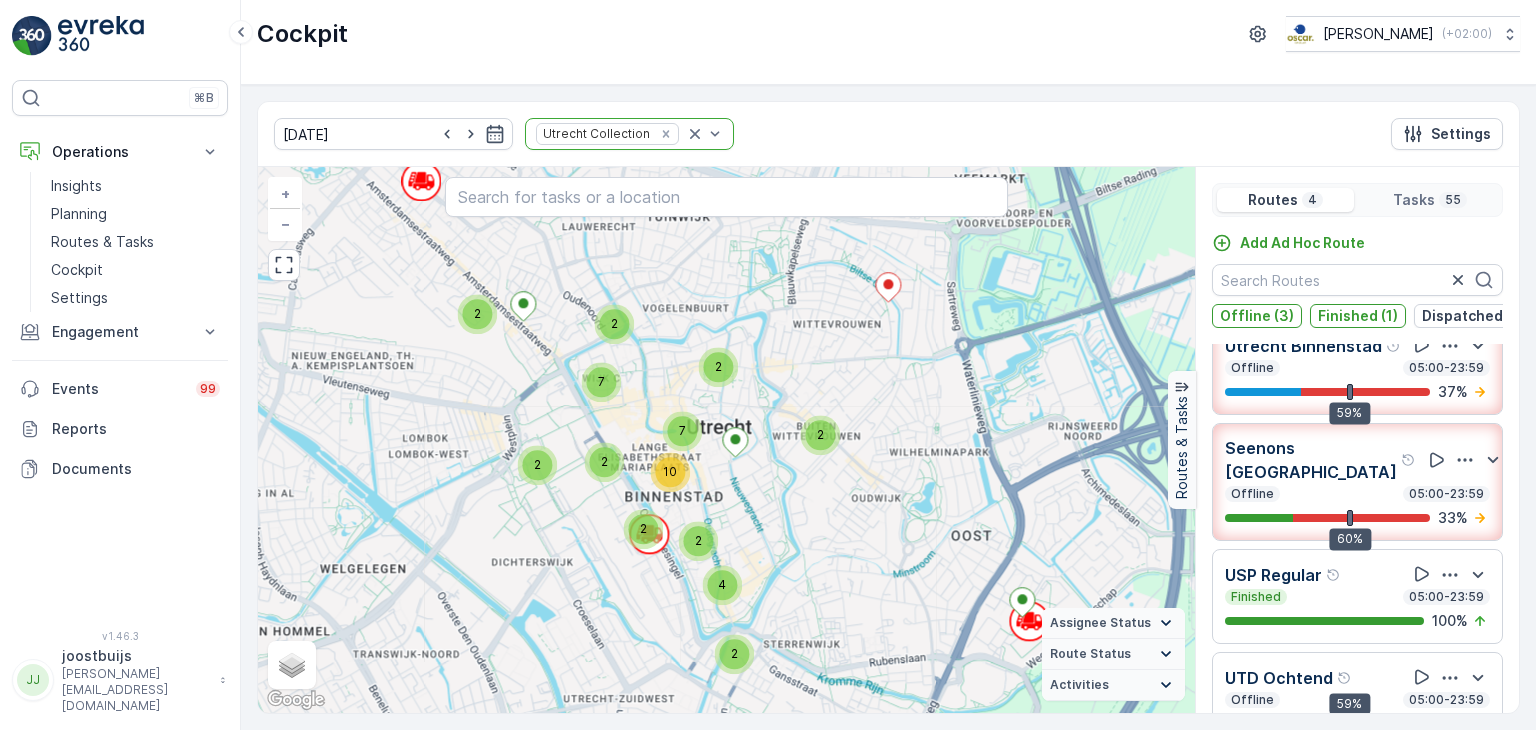 drag, startPoint x: 632, startPoint y: 343, endPoint x: 688, endPoint y: 615, distance: 277.70486 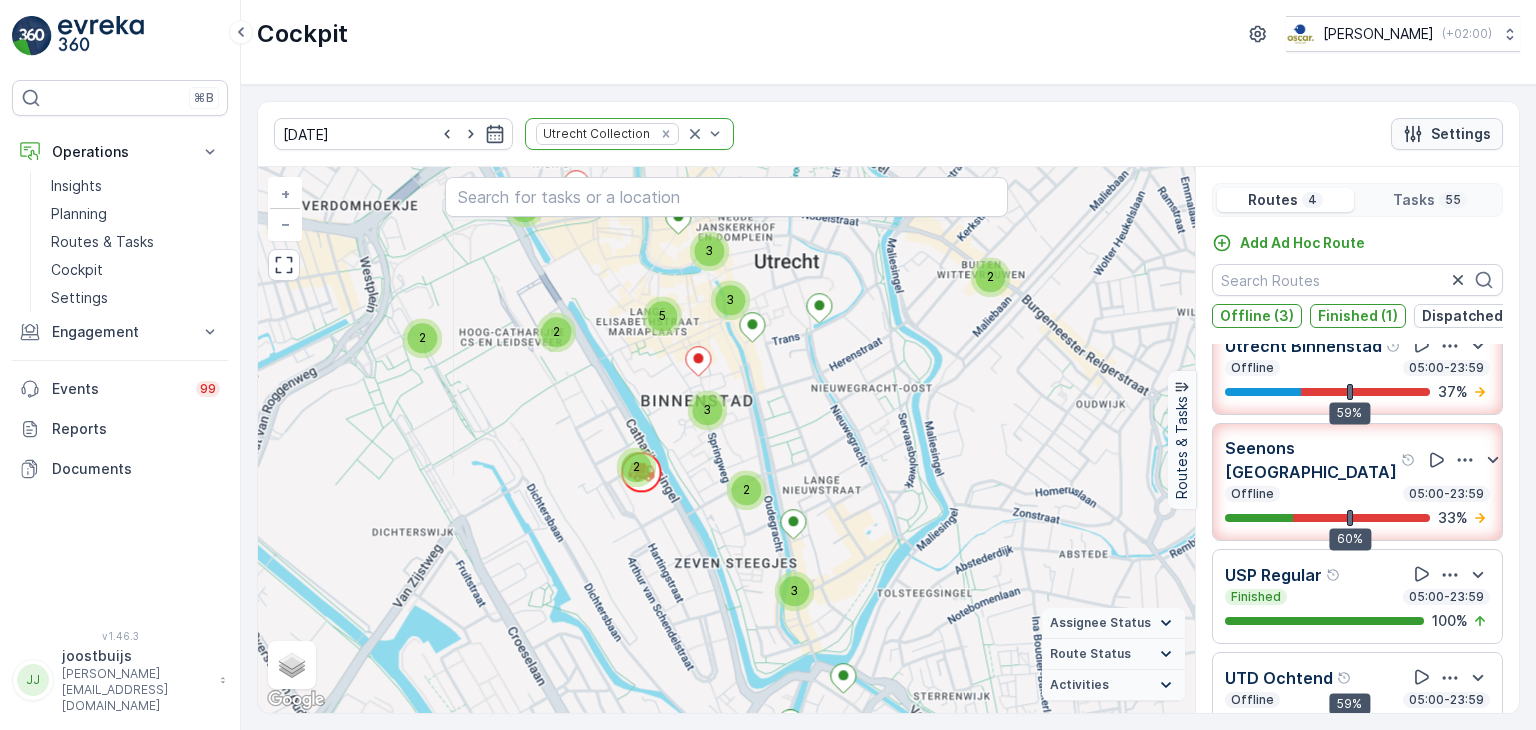 click 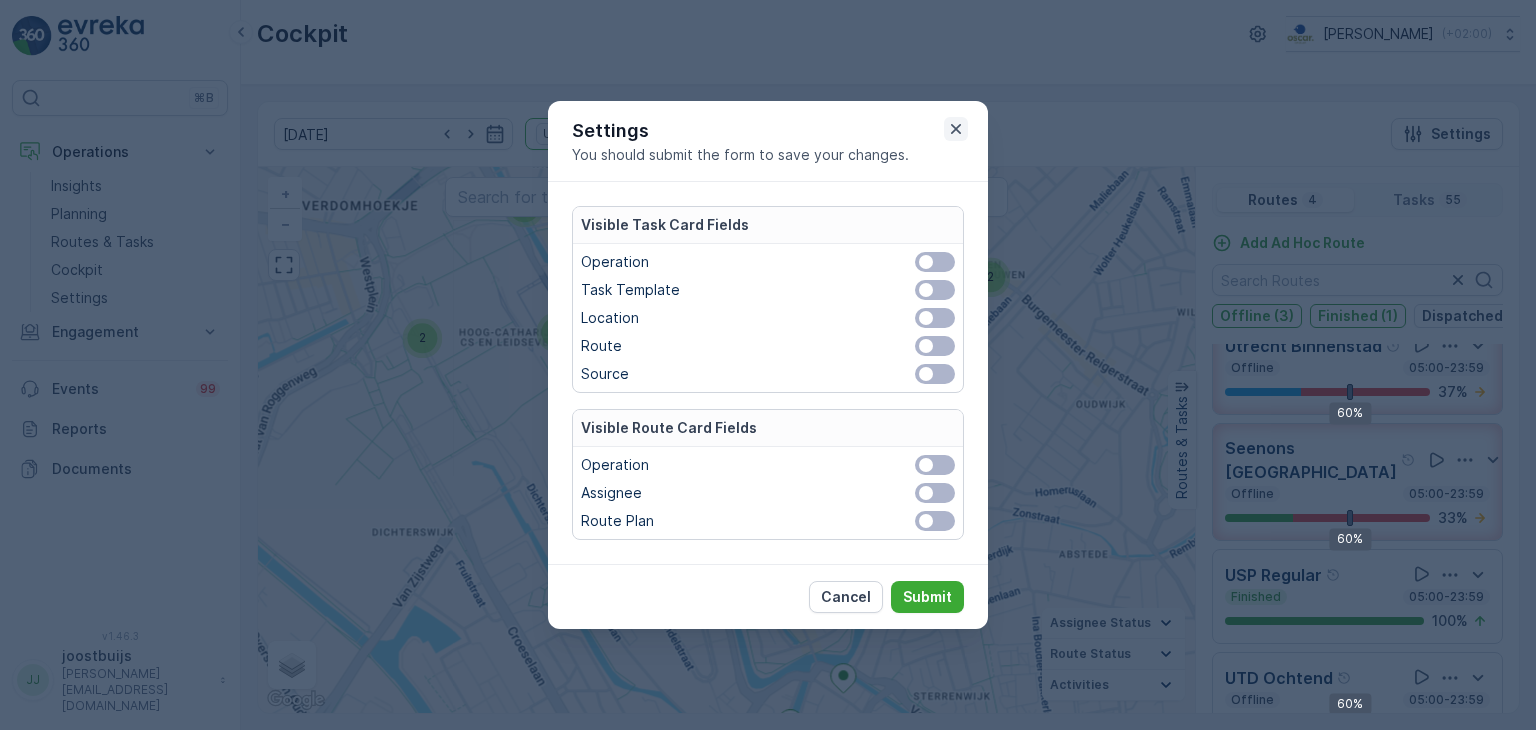 click 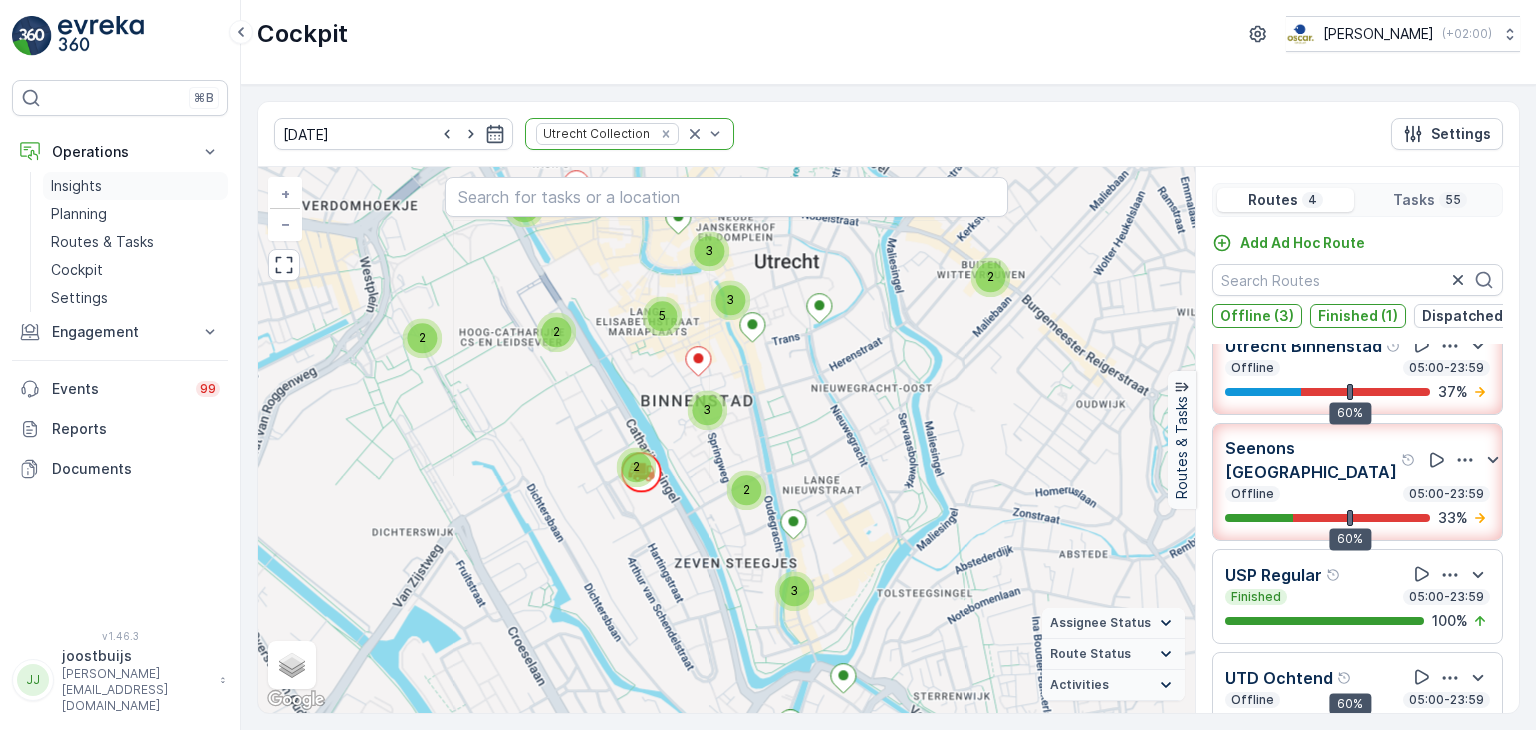 click on "Insights" at bounding box center [76, 186] 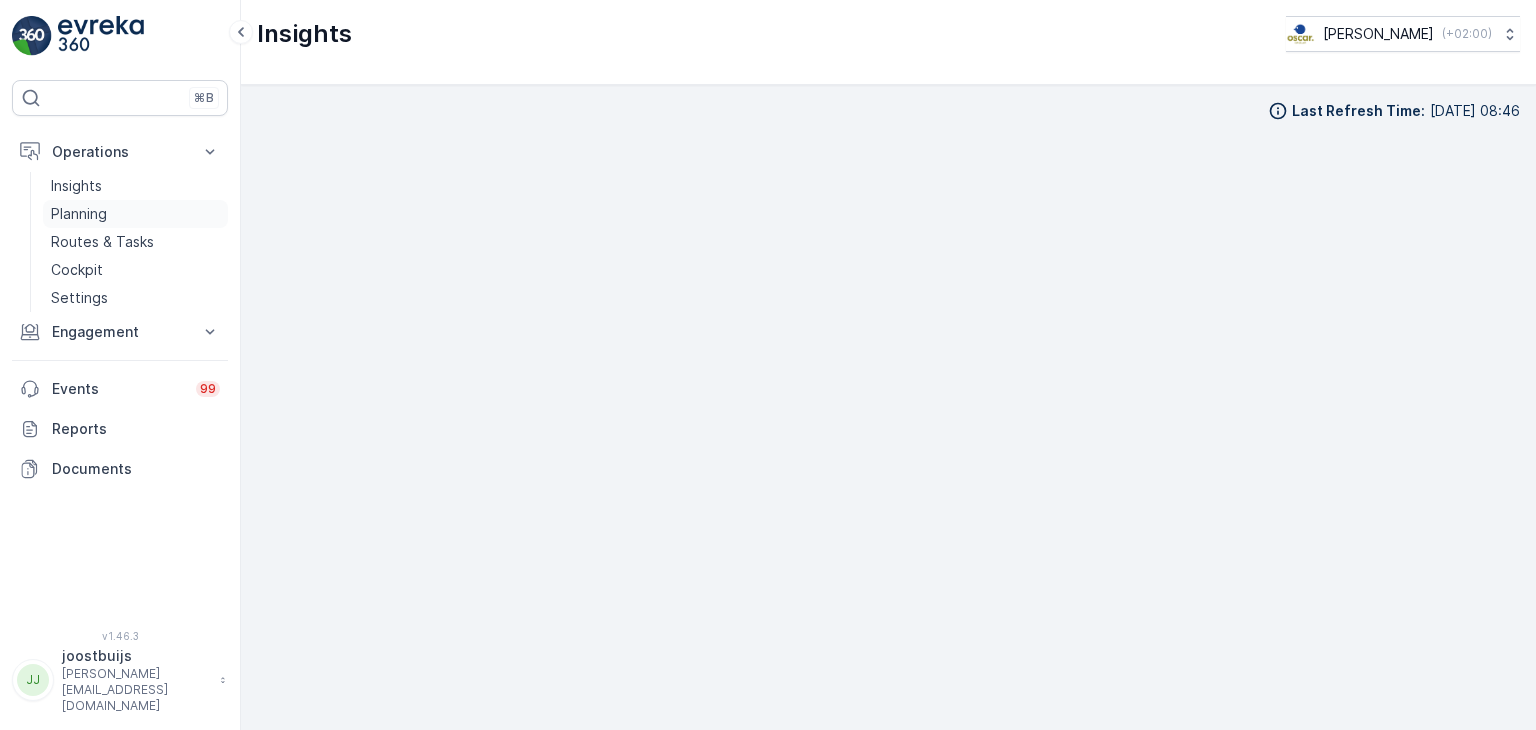 click on "Planning" at bounding box center [79, 214] 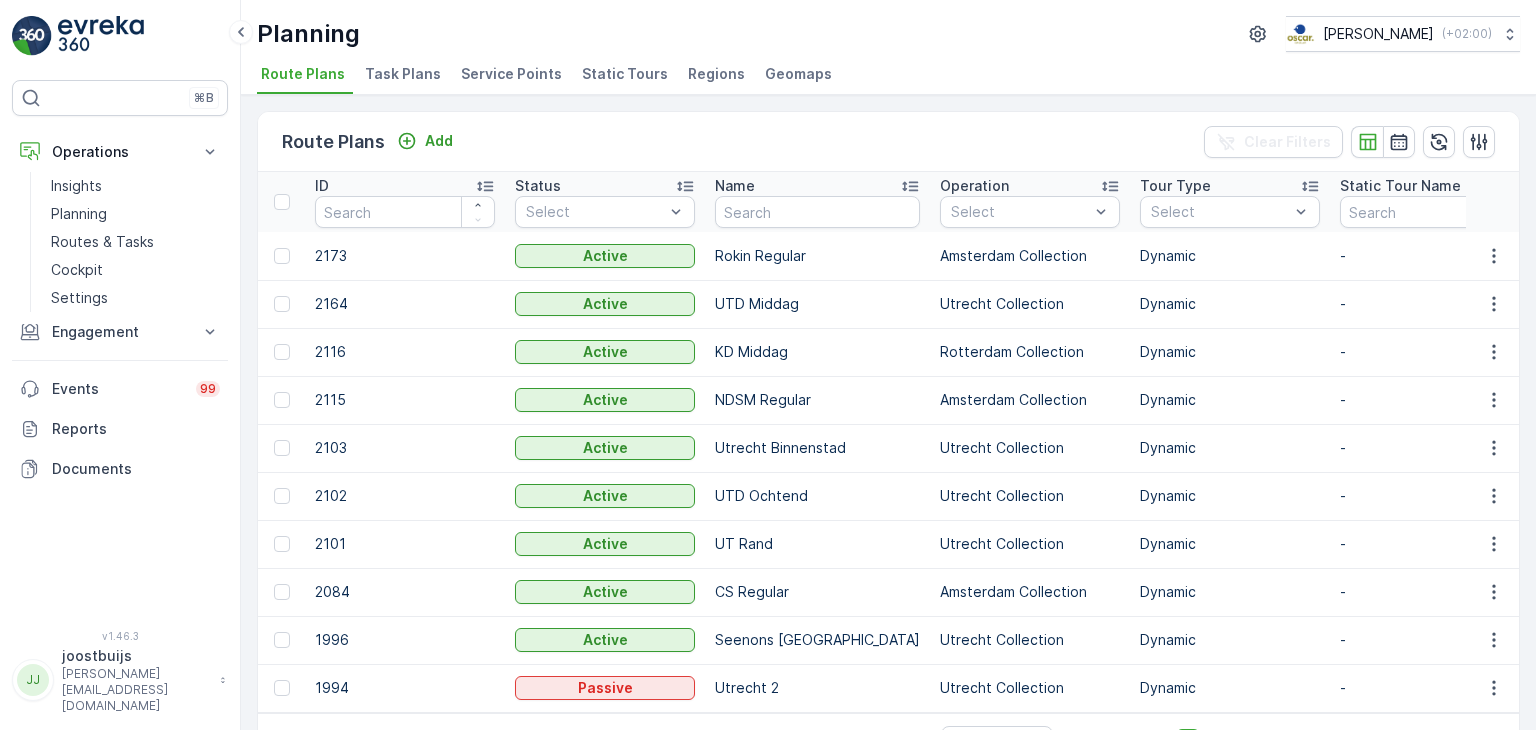 click on "Geomaps" at bounding box center (798, 74) 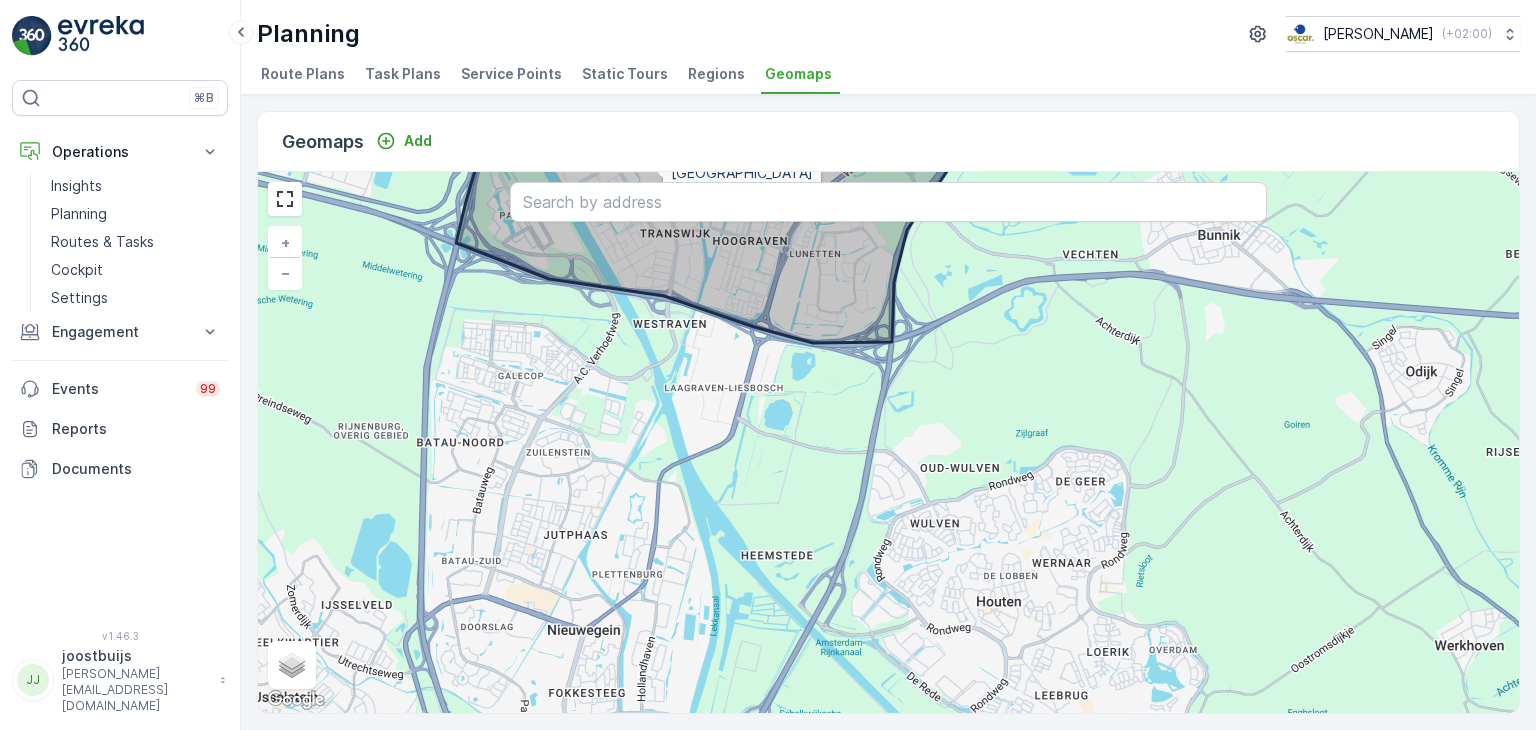 drag, startPoint x: 791, startPoint y: 458, endPoint x: 657, endPoint y: 172, distance: 315.8354 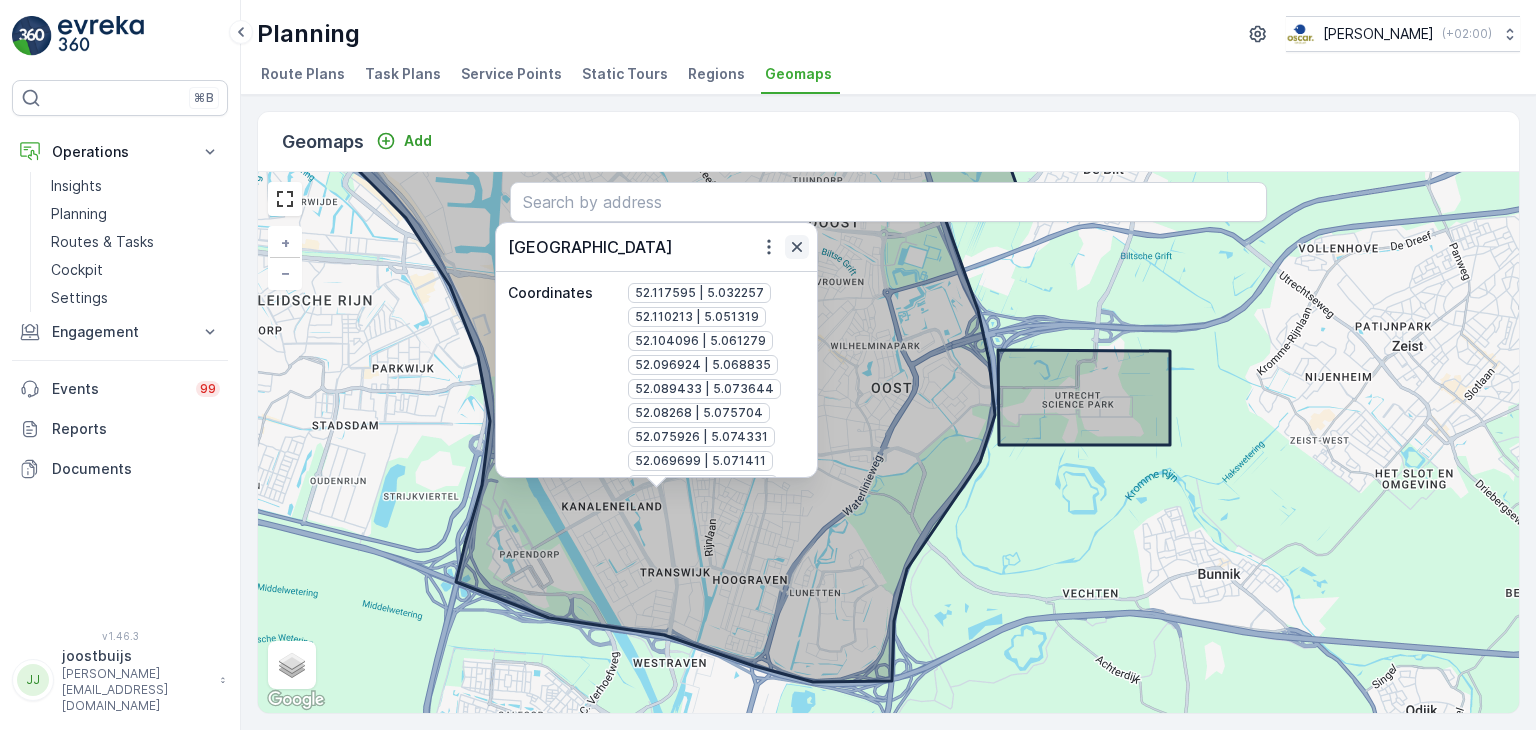 click 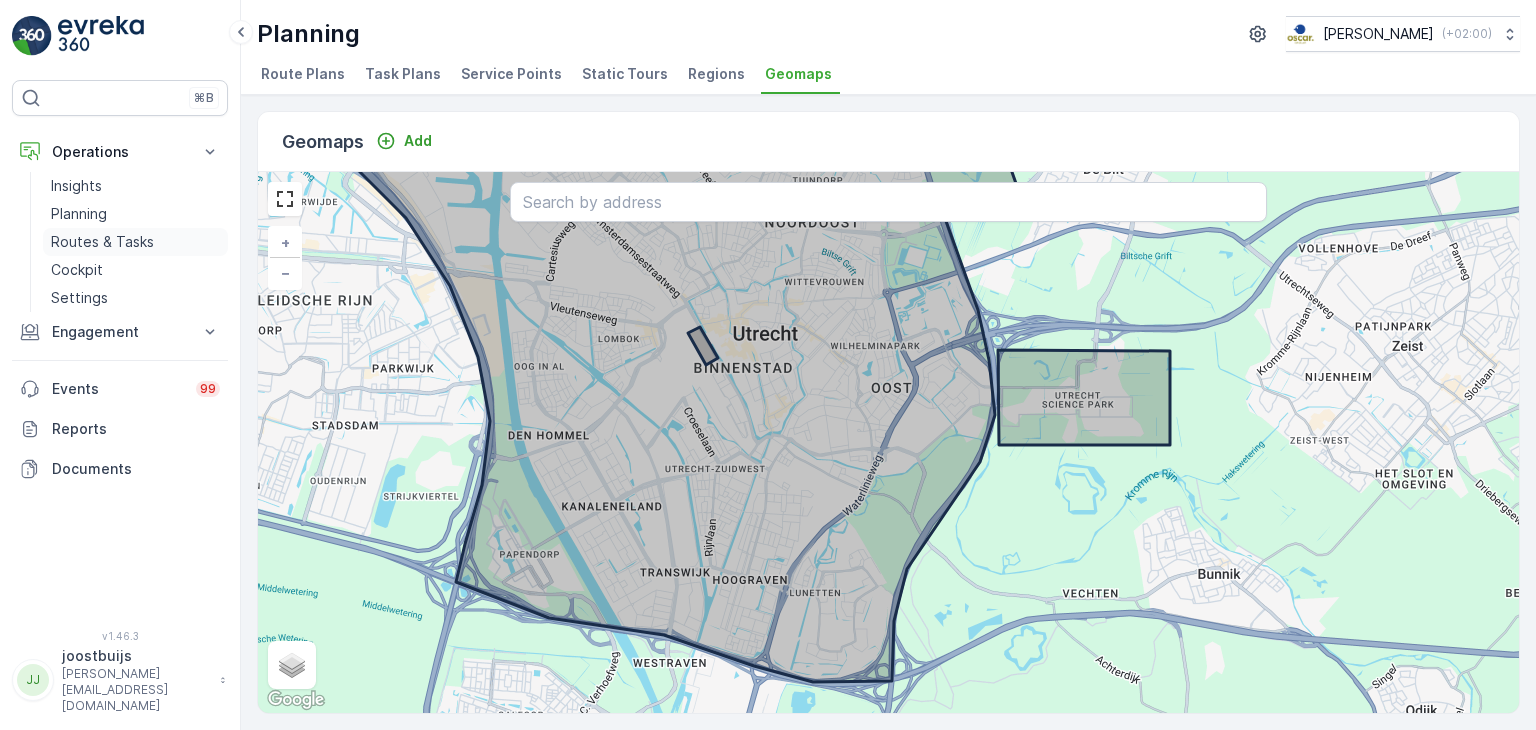 click on "Routes & Tasks" at bounding box center [102, 242] 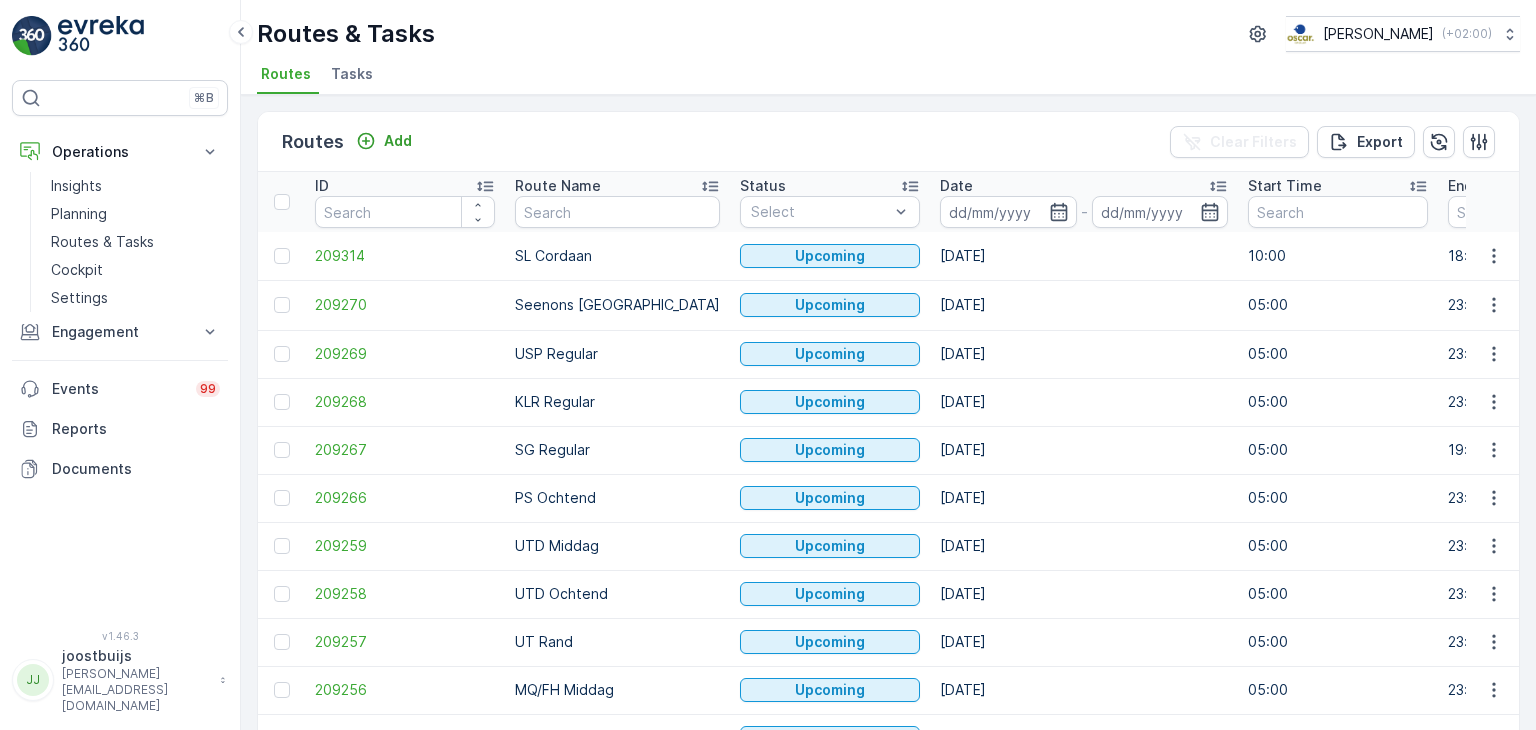 click on "Tasks" at bounding box center (352, 74) 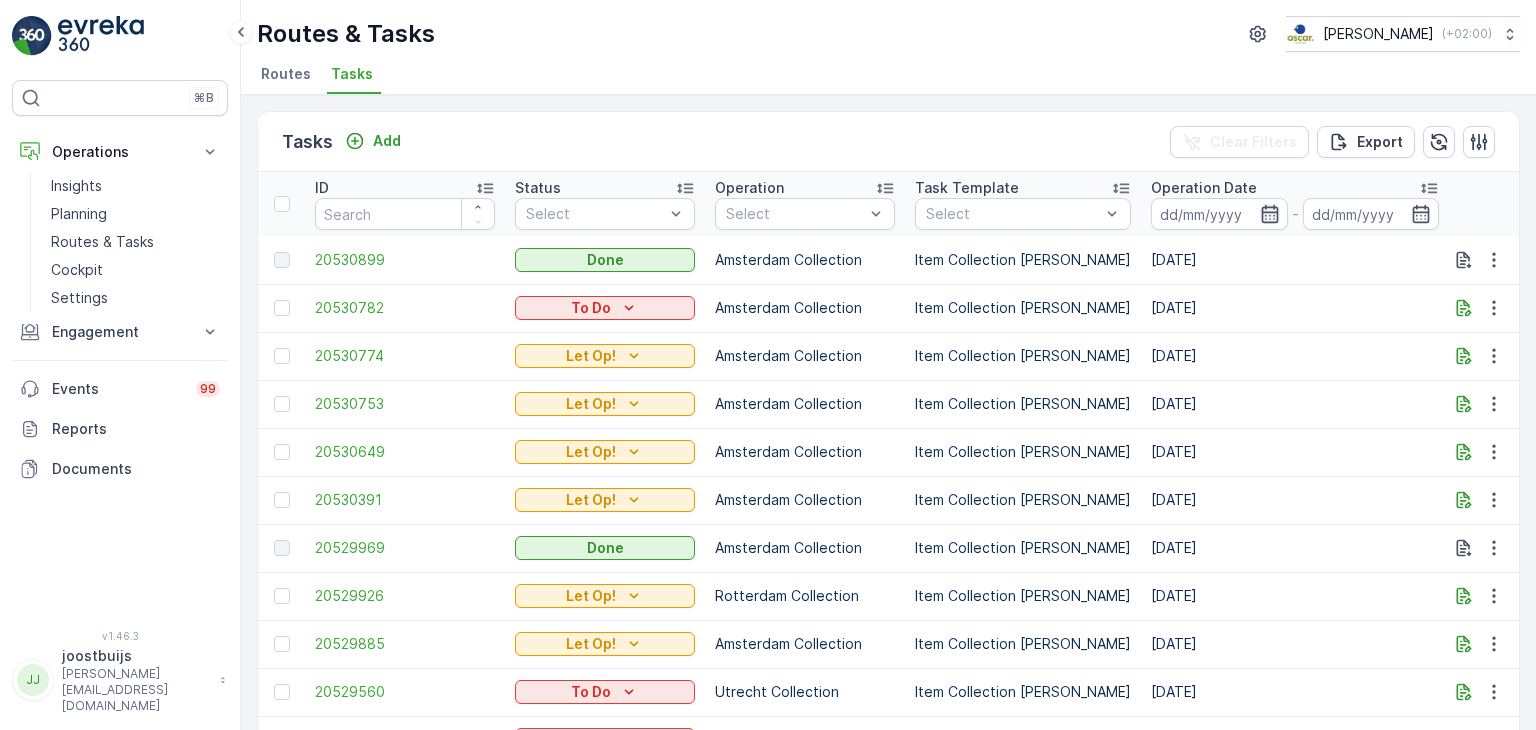 click 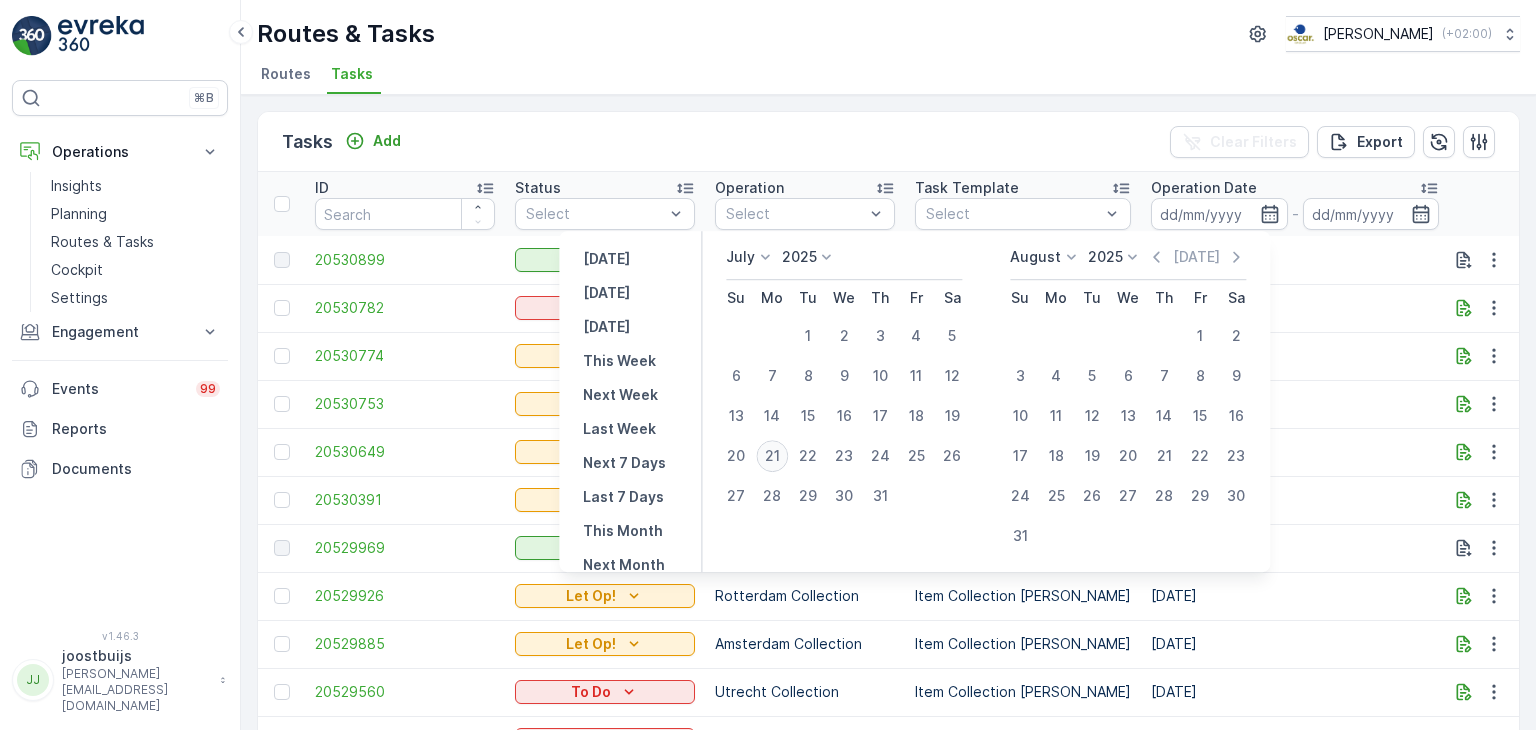 click on "21" at bounding box center [772, 456] 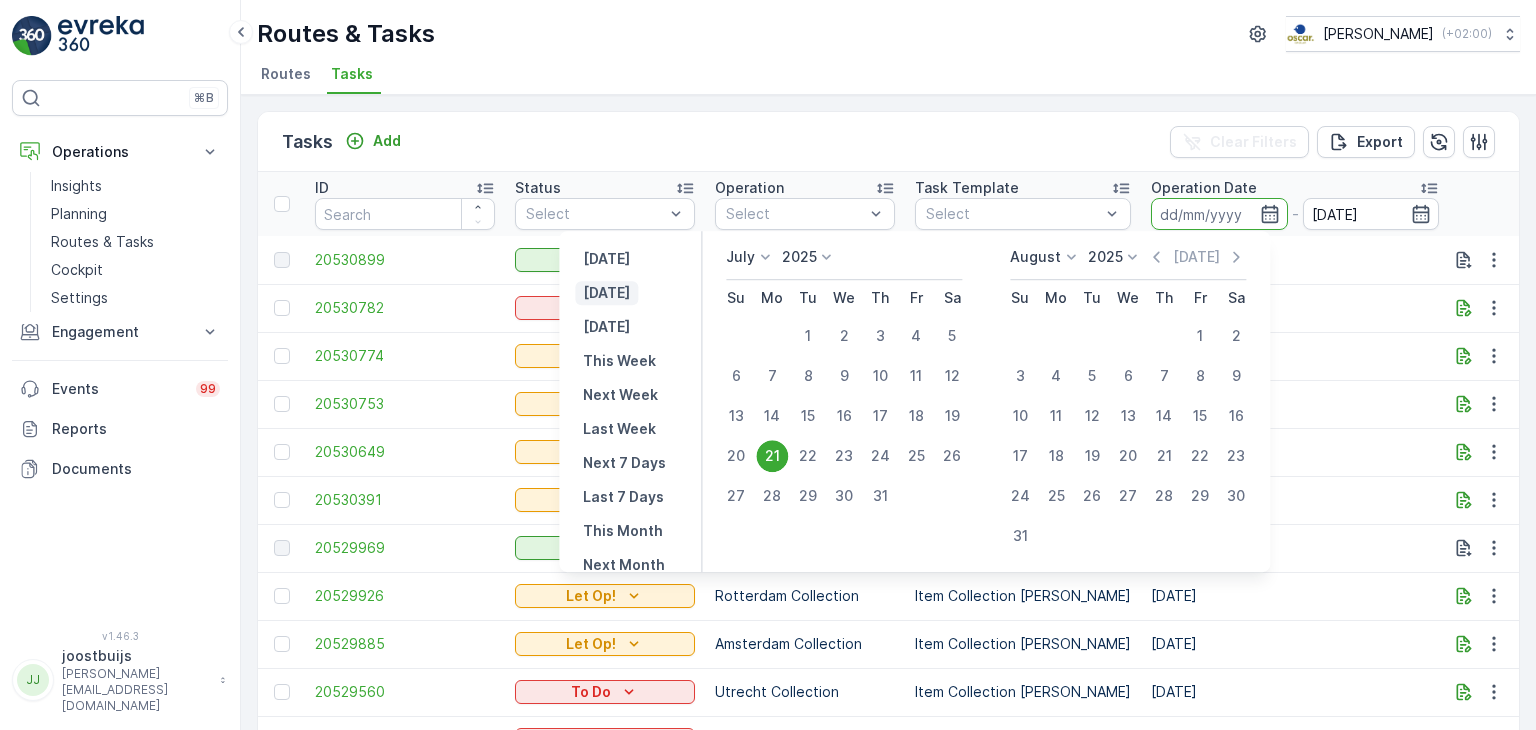 click on "[DATE]" at bounding box center [606, 293] 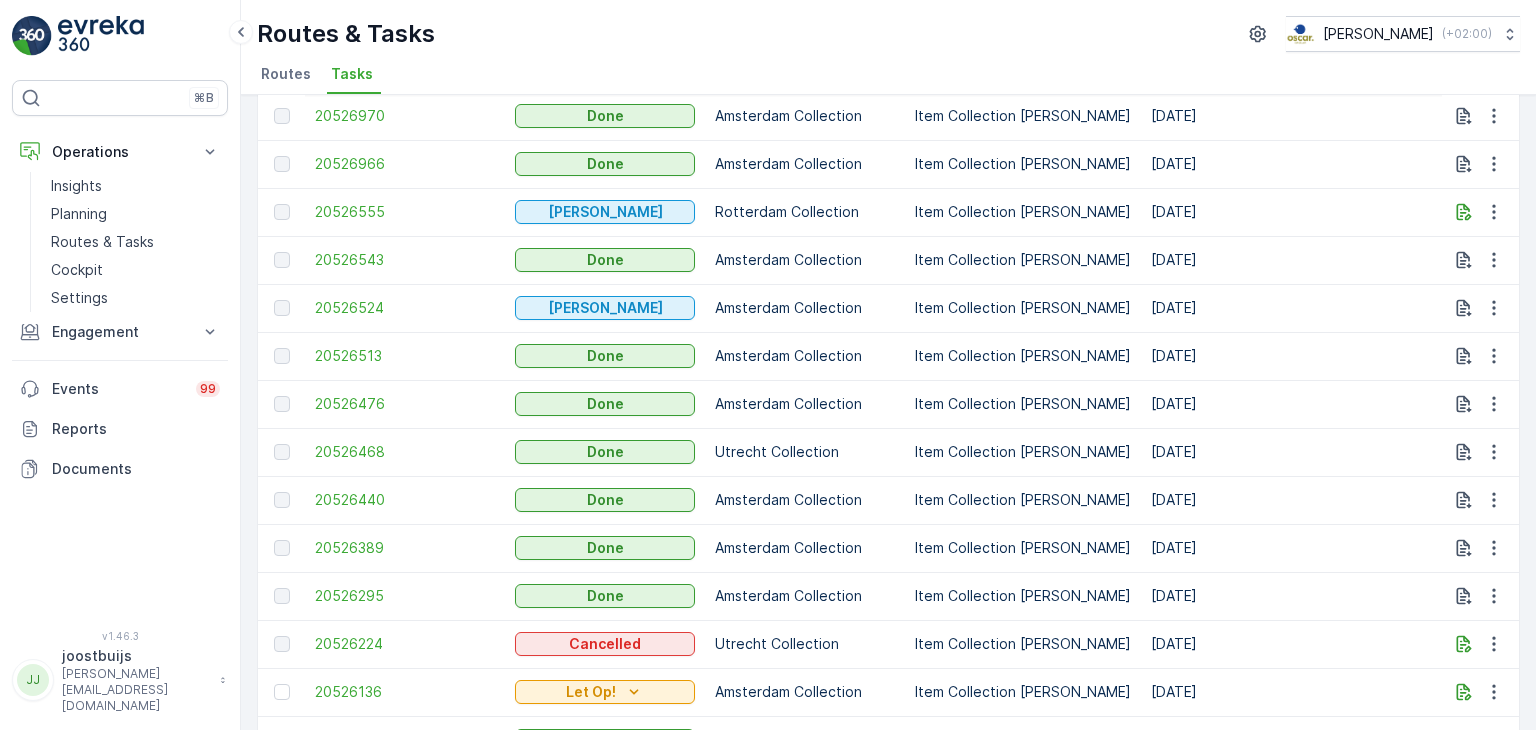 scroll, scrollTop: 0, scrollLeft: 0, axis: both 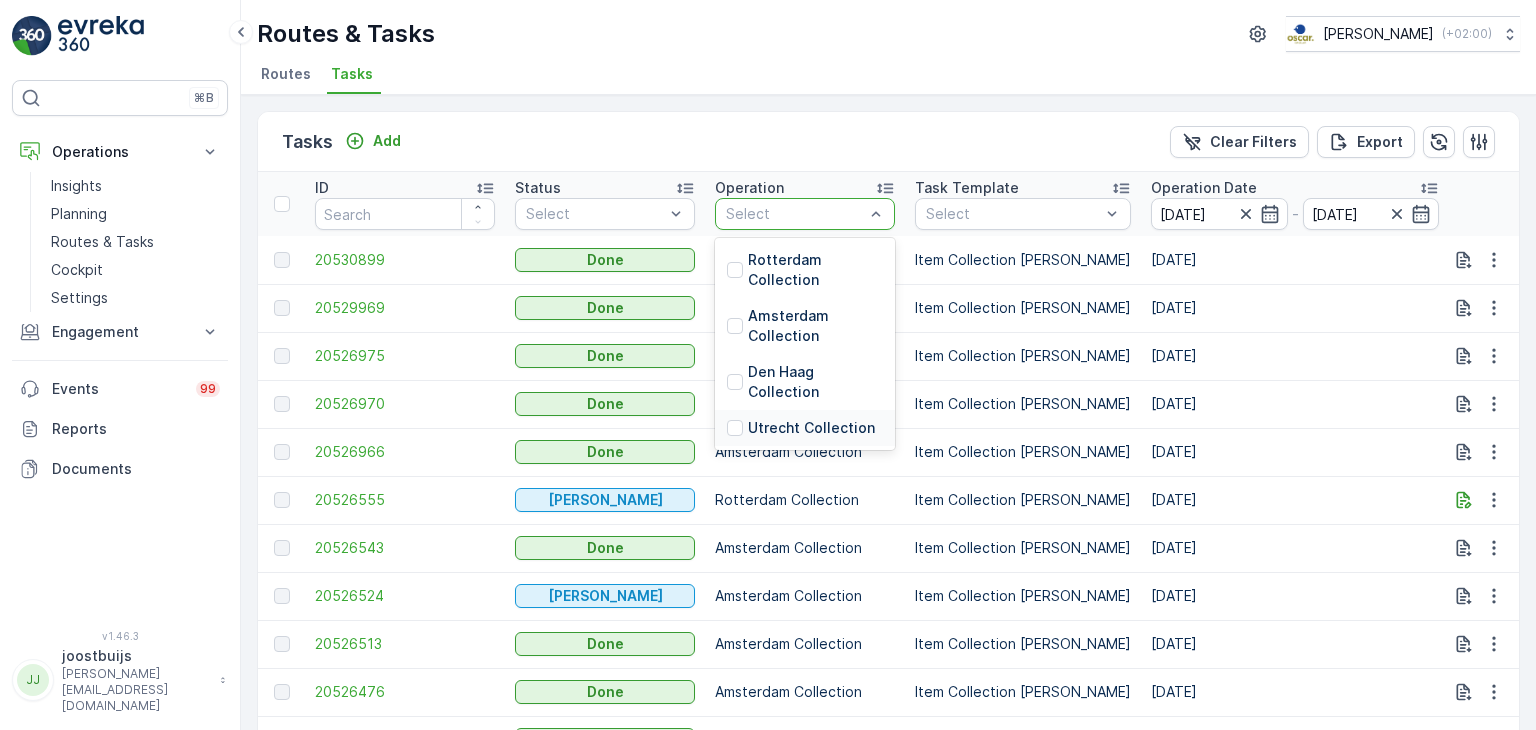 click on "Utrecht Collection" at bounding box center (811, 428) 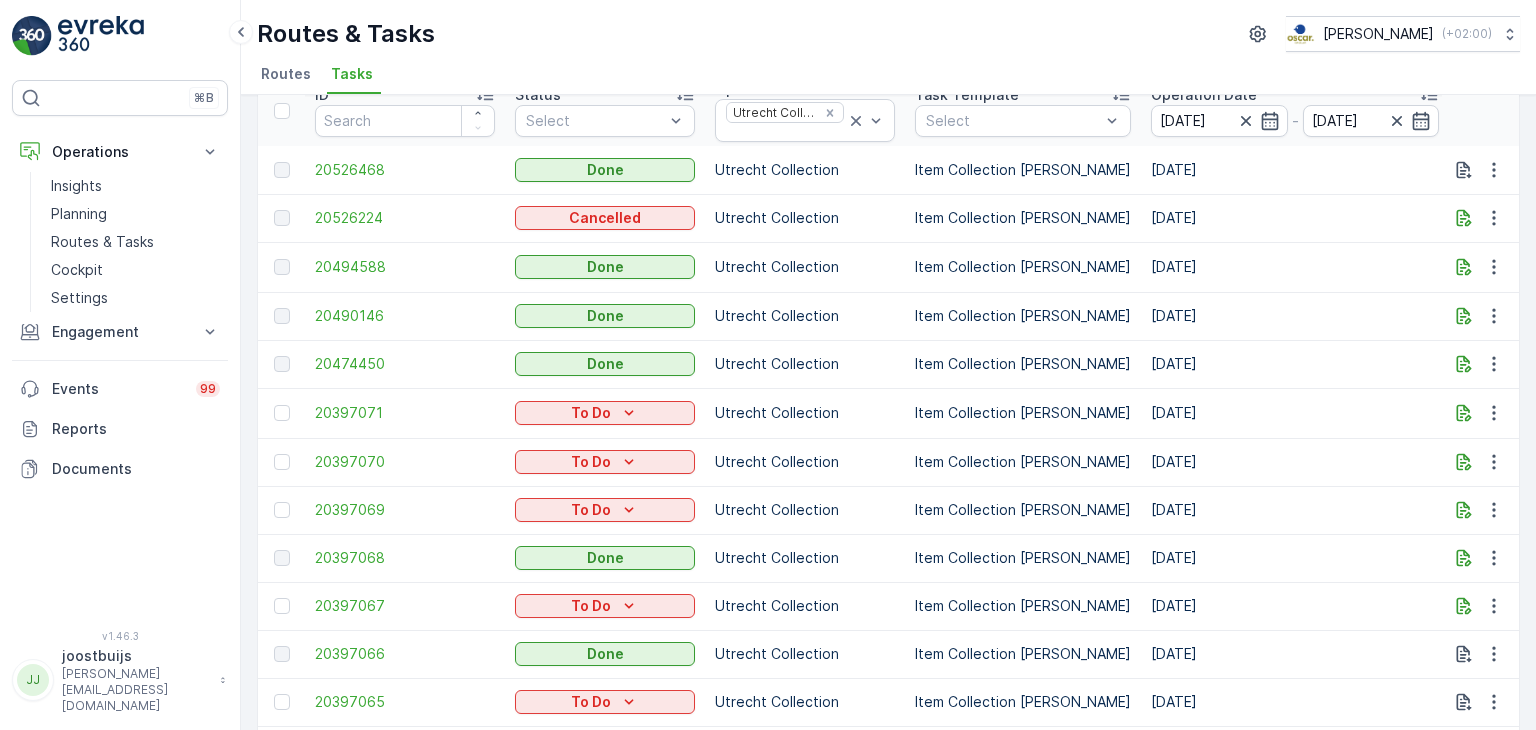 scroll, scrollTop: 100, scrollLeft: 0, axis: vertical 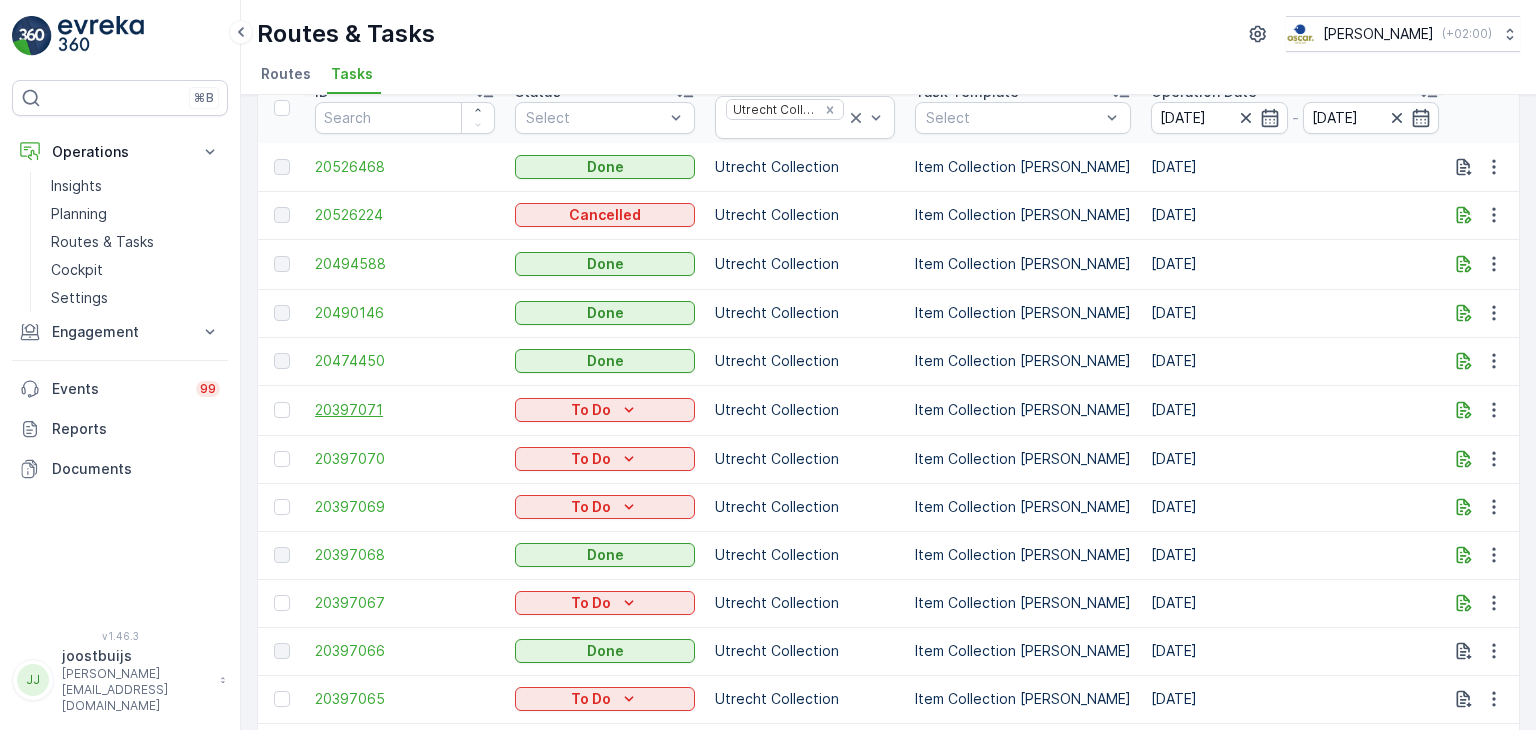 click on "20397071" at bounding box center [405, 410] 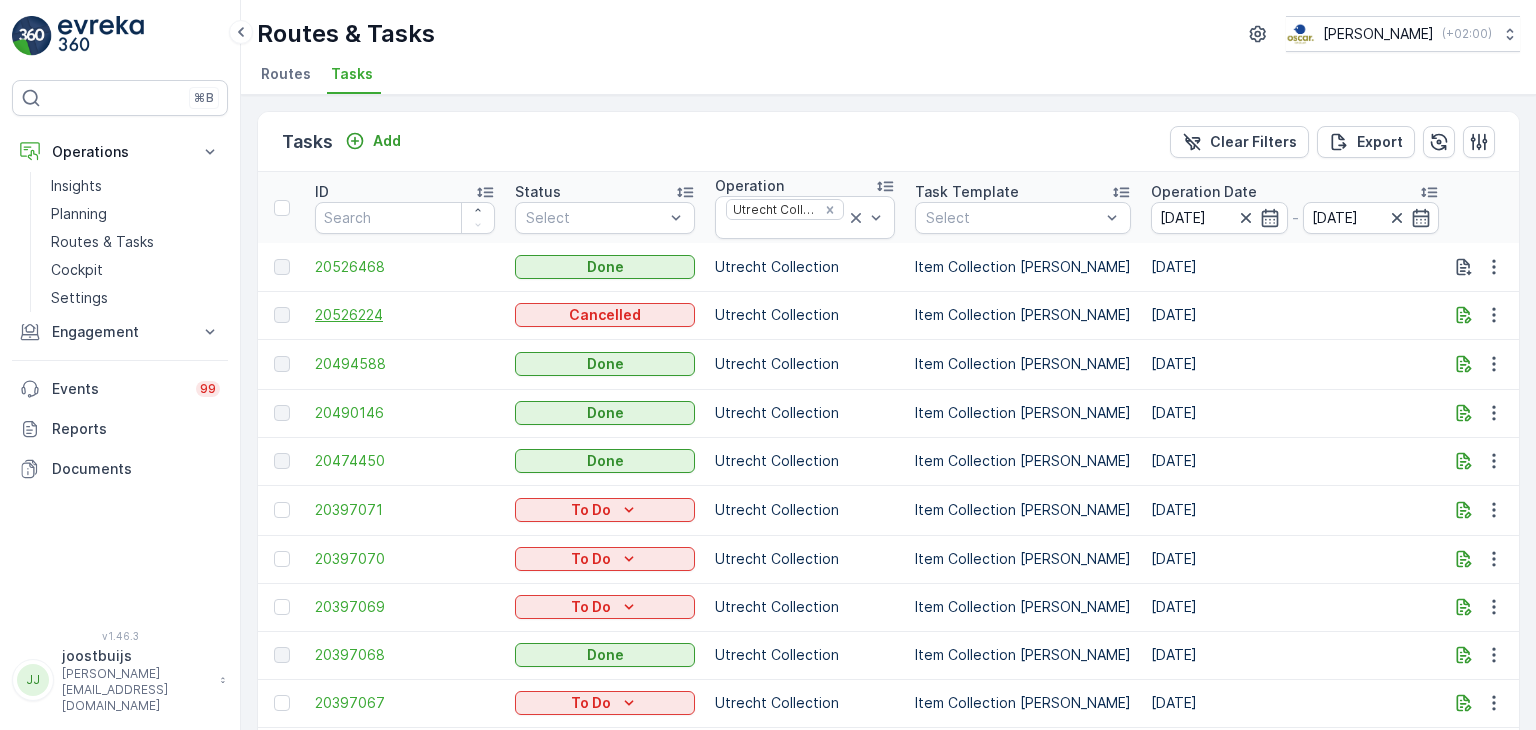click on "20526224" at bounding box center [405, 315] 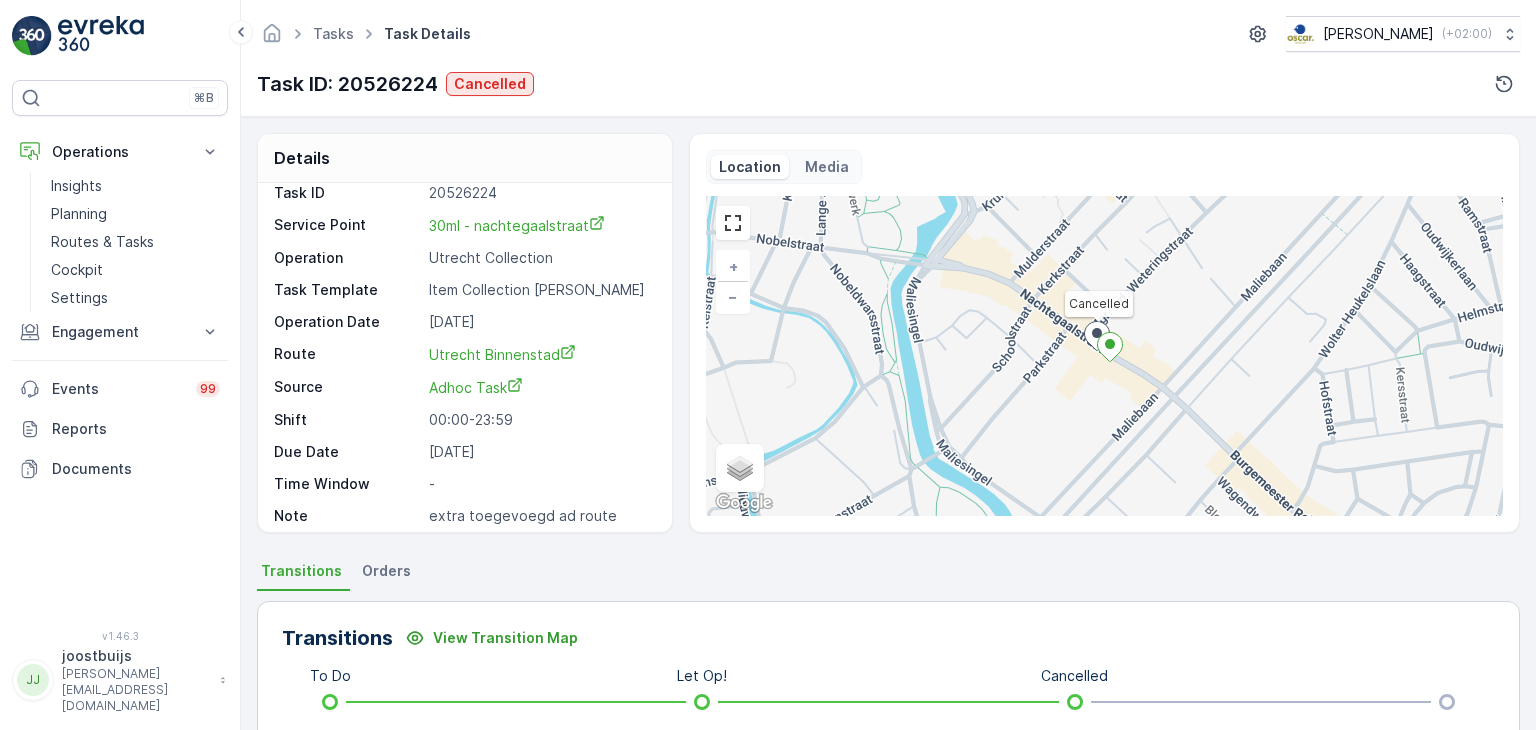 scroll, scrollTop: 24, scrollLeft: 0, axis: vertical 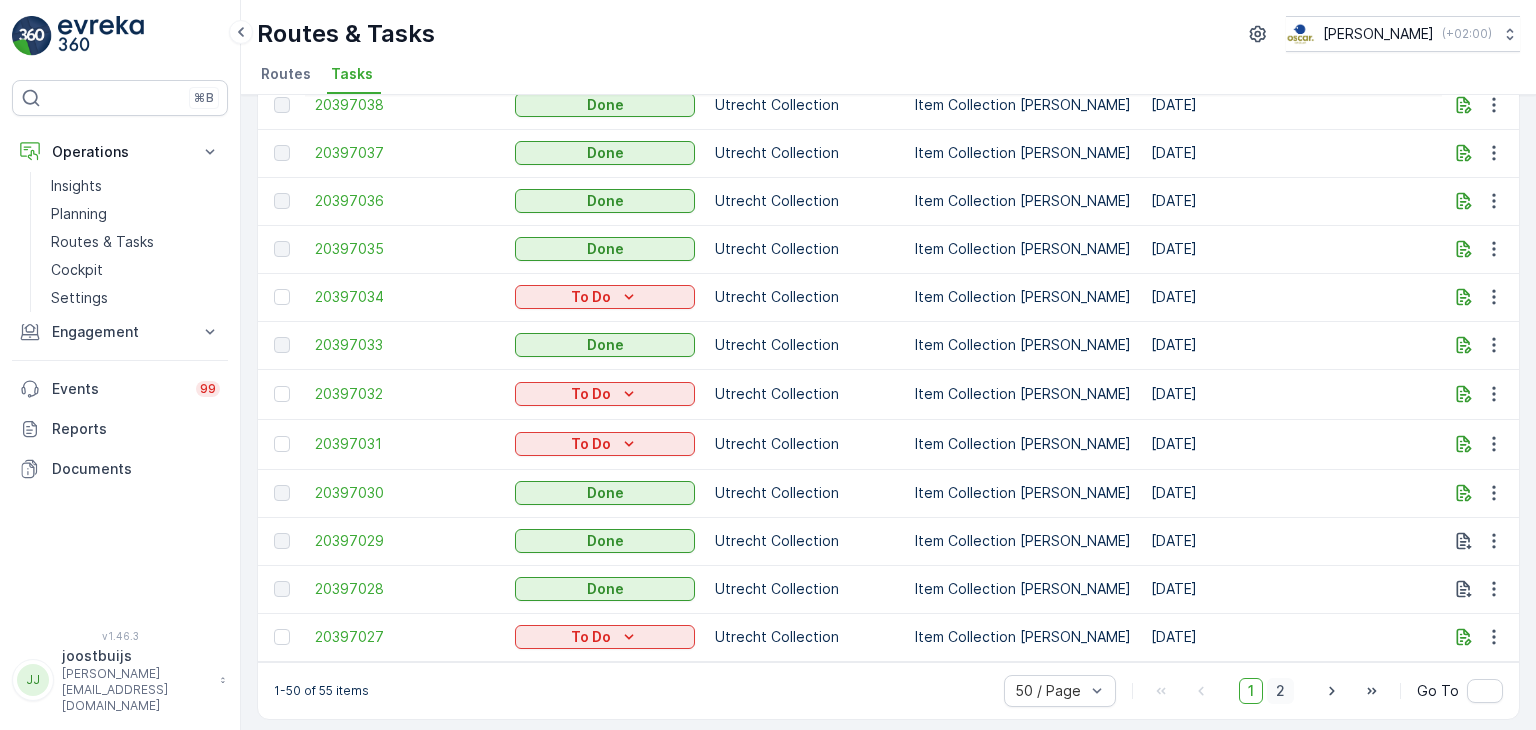 click on "2" at bounding box center [1280, 691] 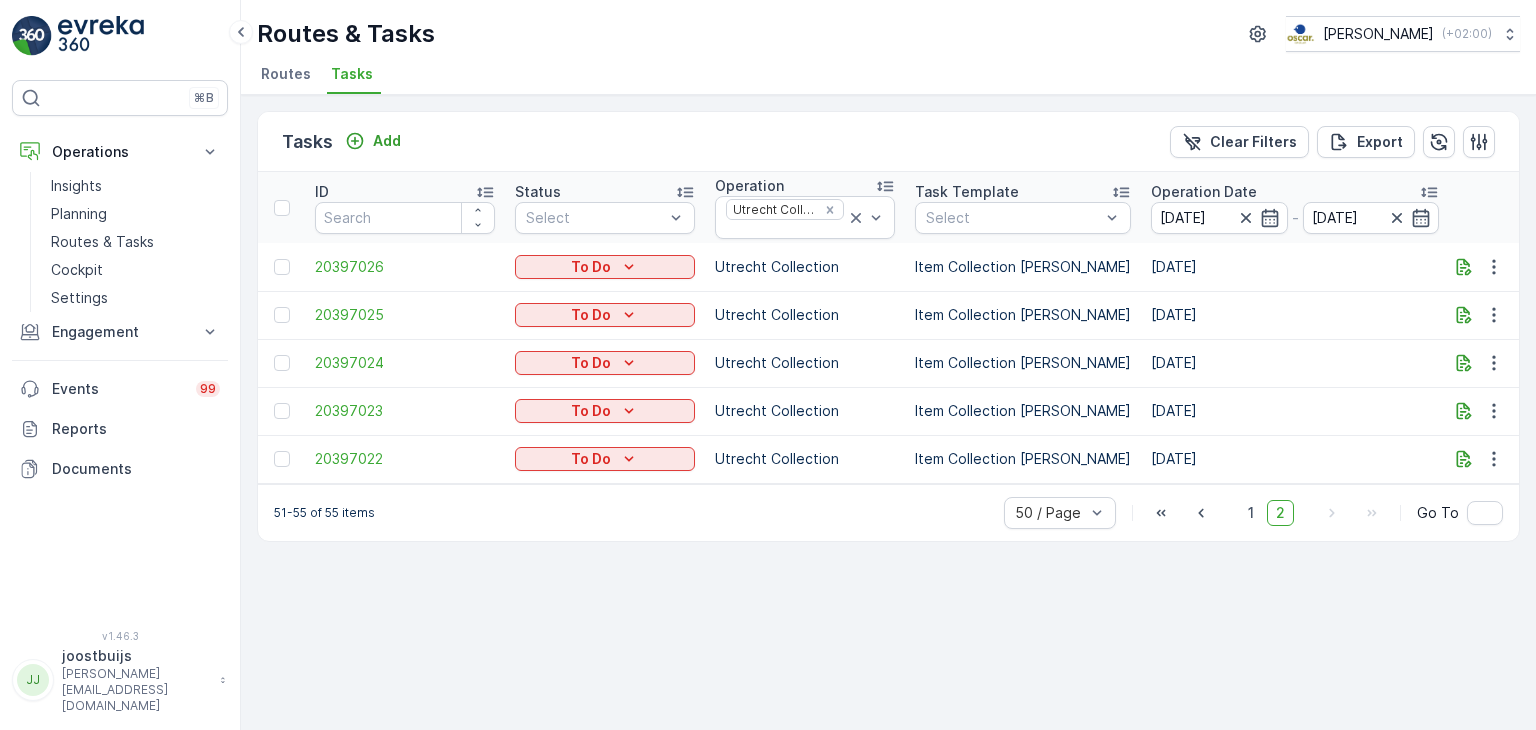 scroll, scrollTop: 0, scrollLeft: 0, axis: both 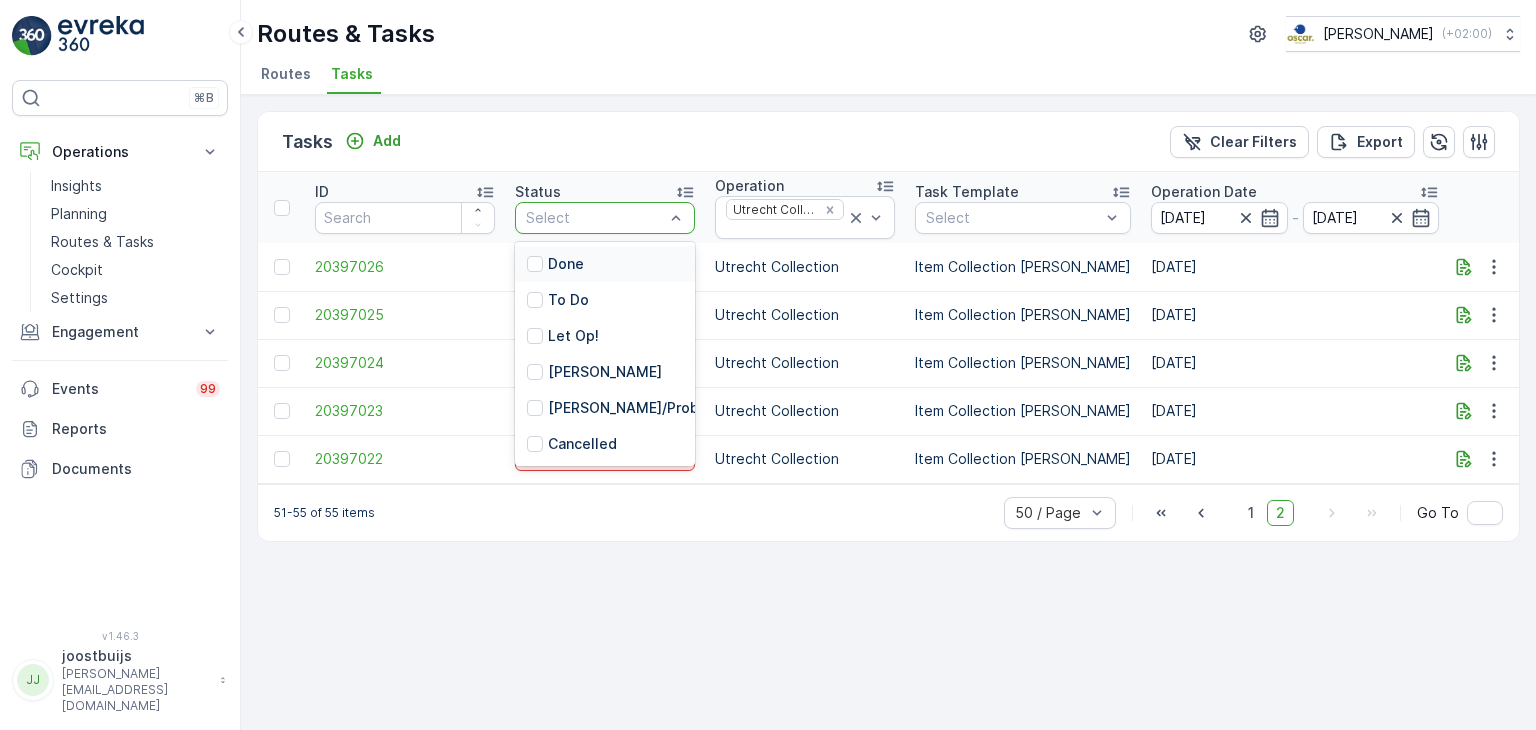 click at bounding box center (595, 218) 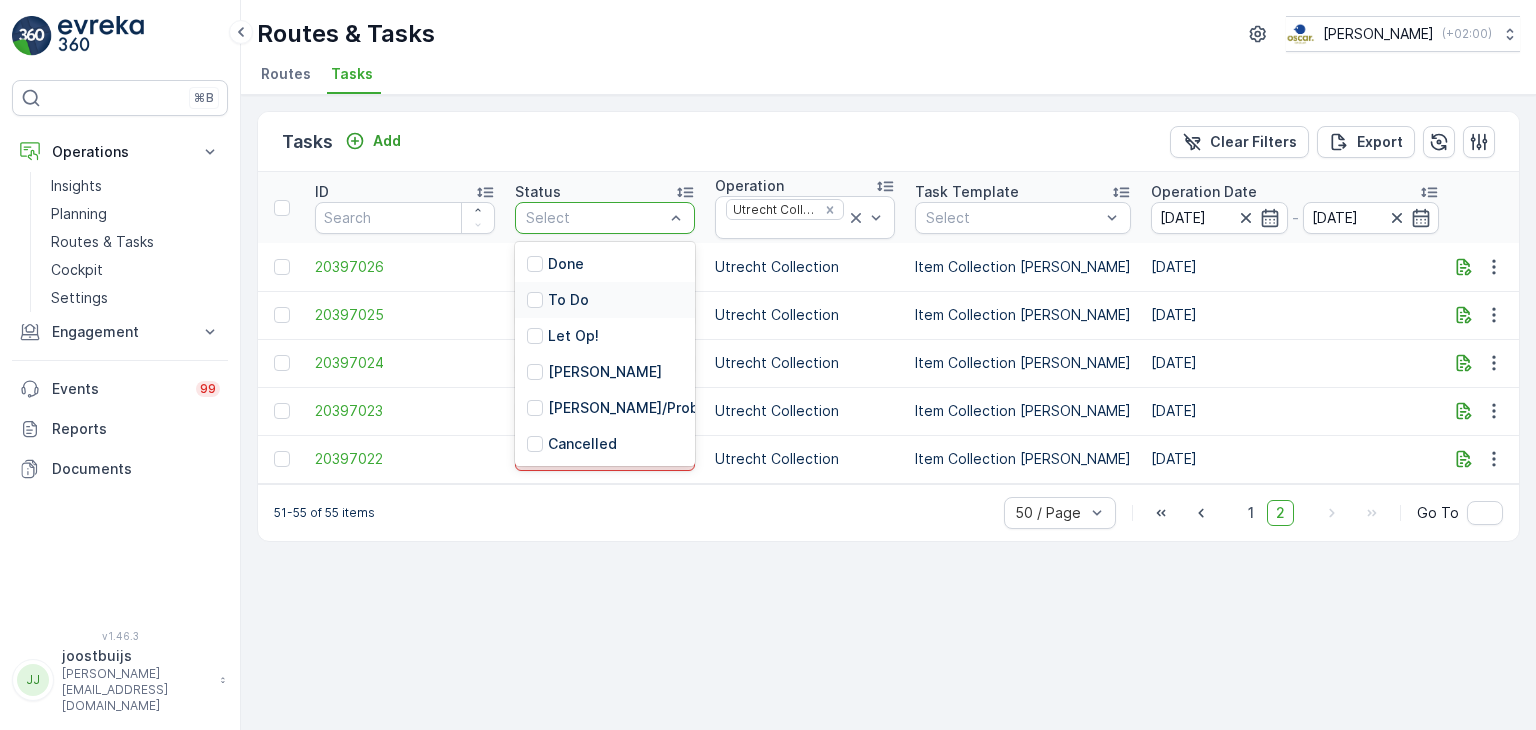 click on "To Do" at bounding box center [568, 300] 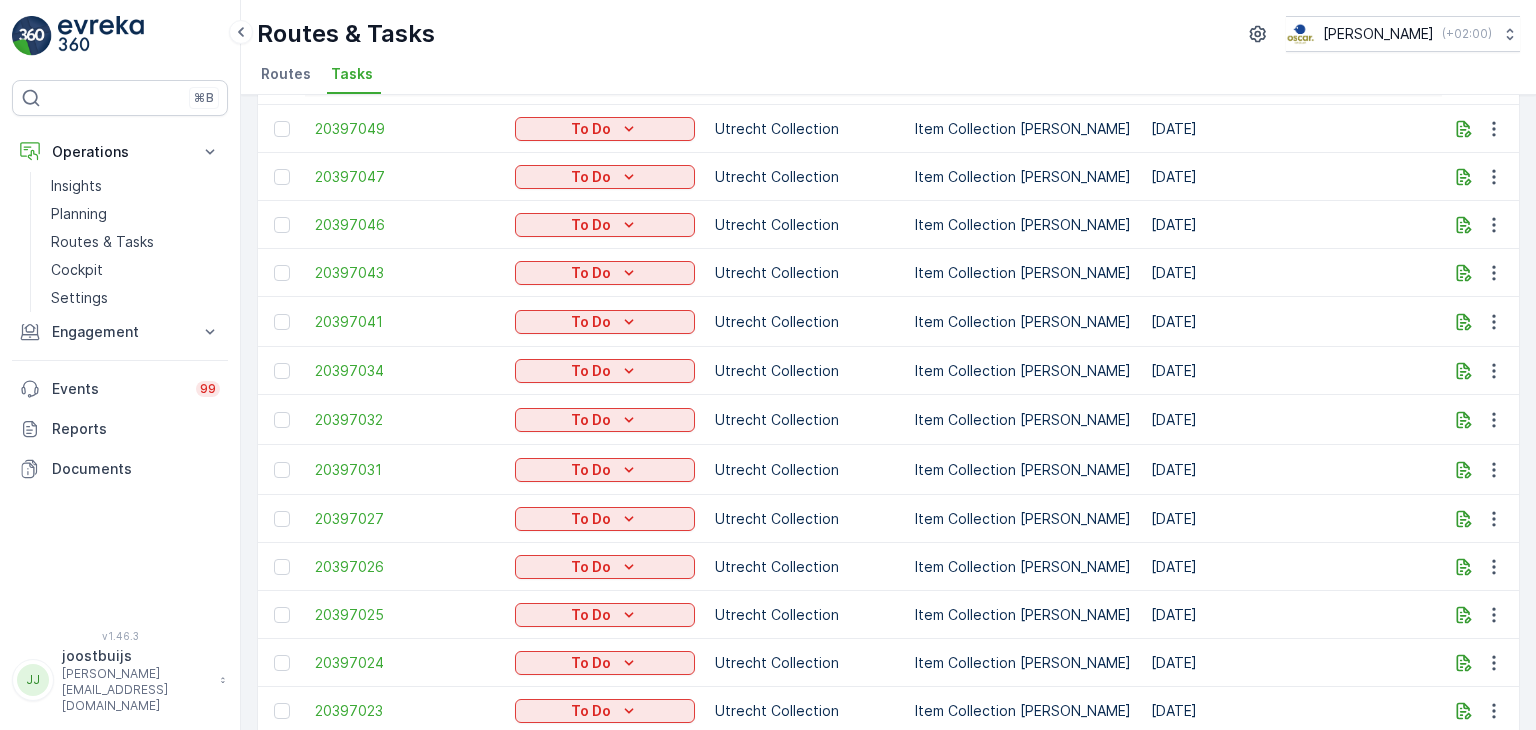 scroll, scrollTop: 602, scrollLeft: 0, axis: vertical 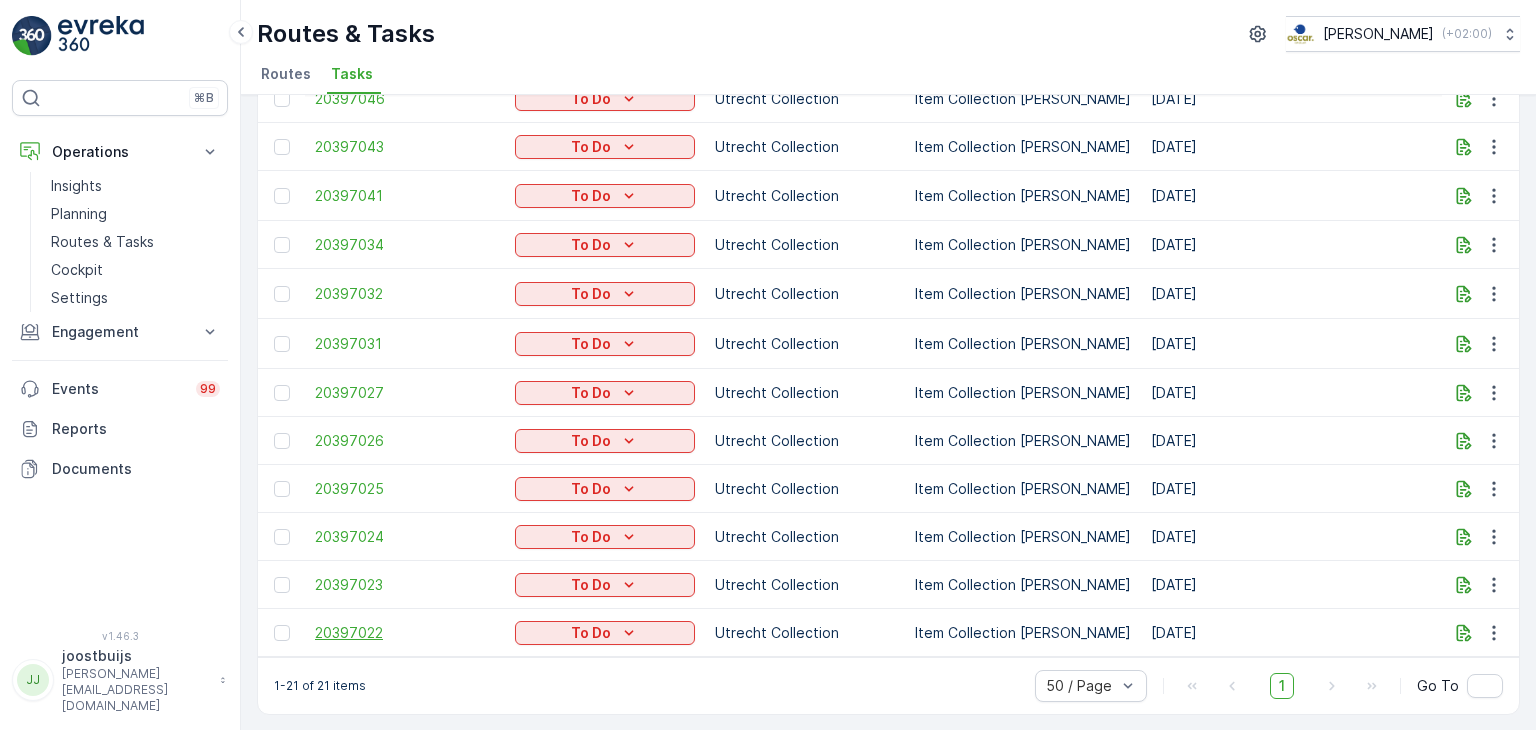 click on "20397022" at bounding box center [405, 633] 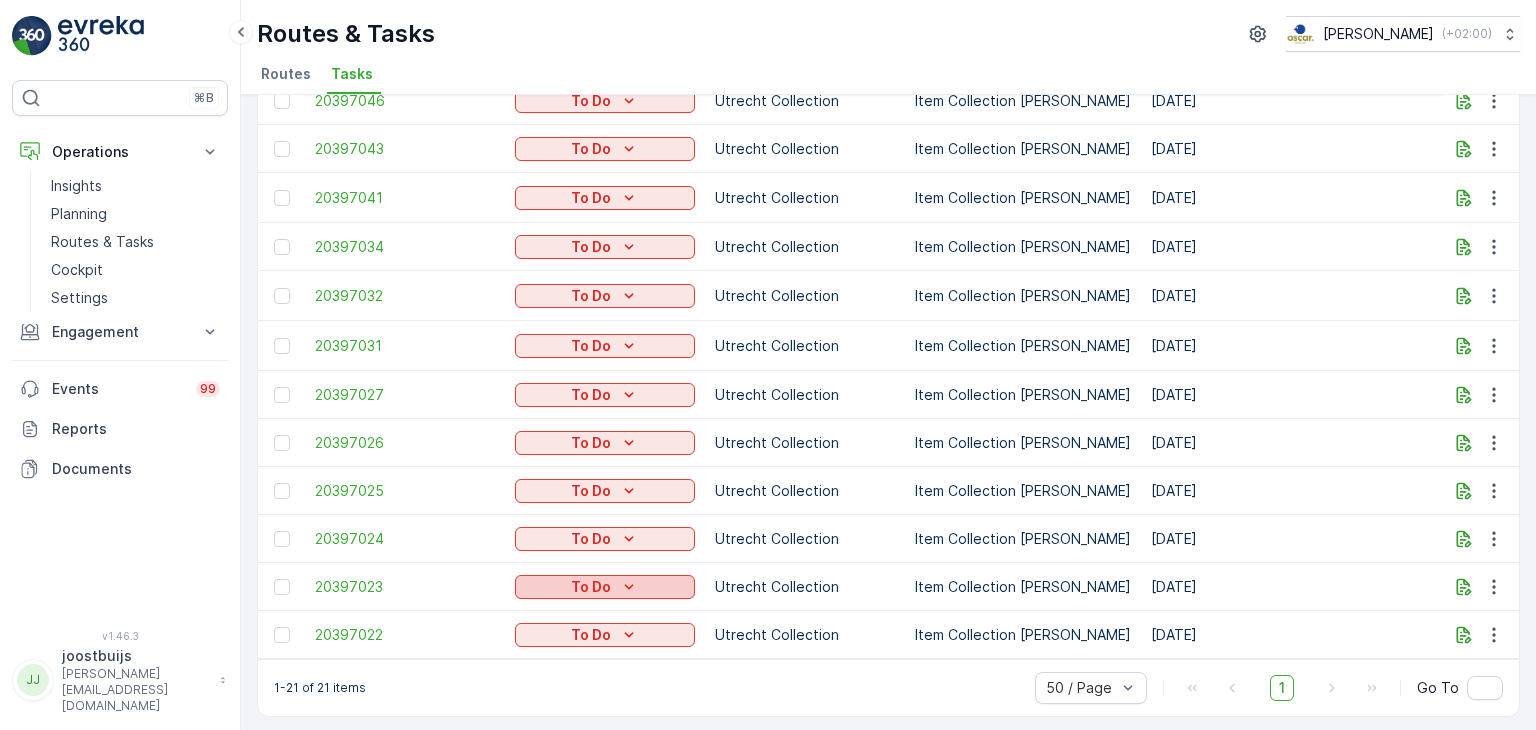 scroll, scrollTop: 602, scrollLeft: 0, axis: vertical 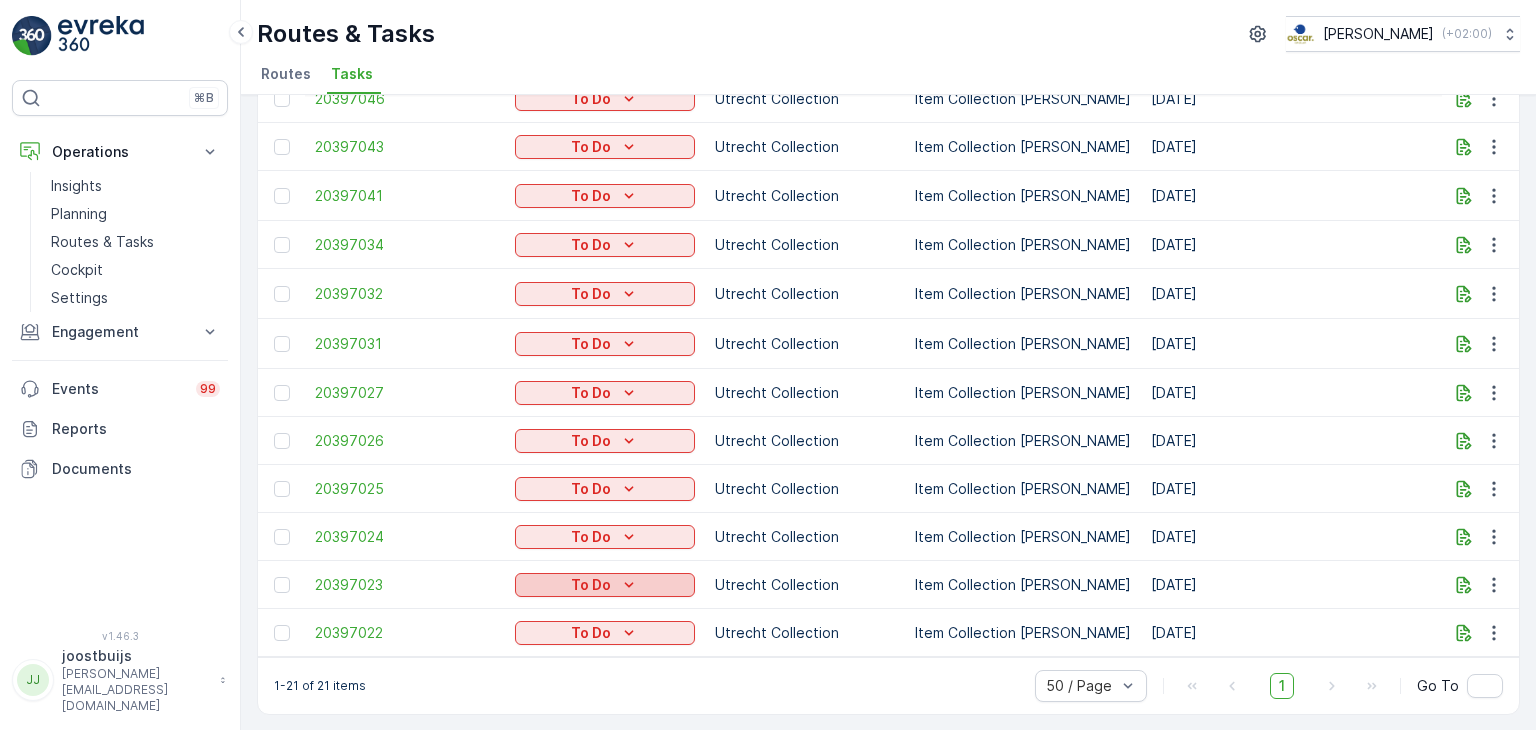click on "To Do" at bounding box center [591, 585] 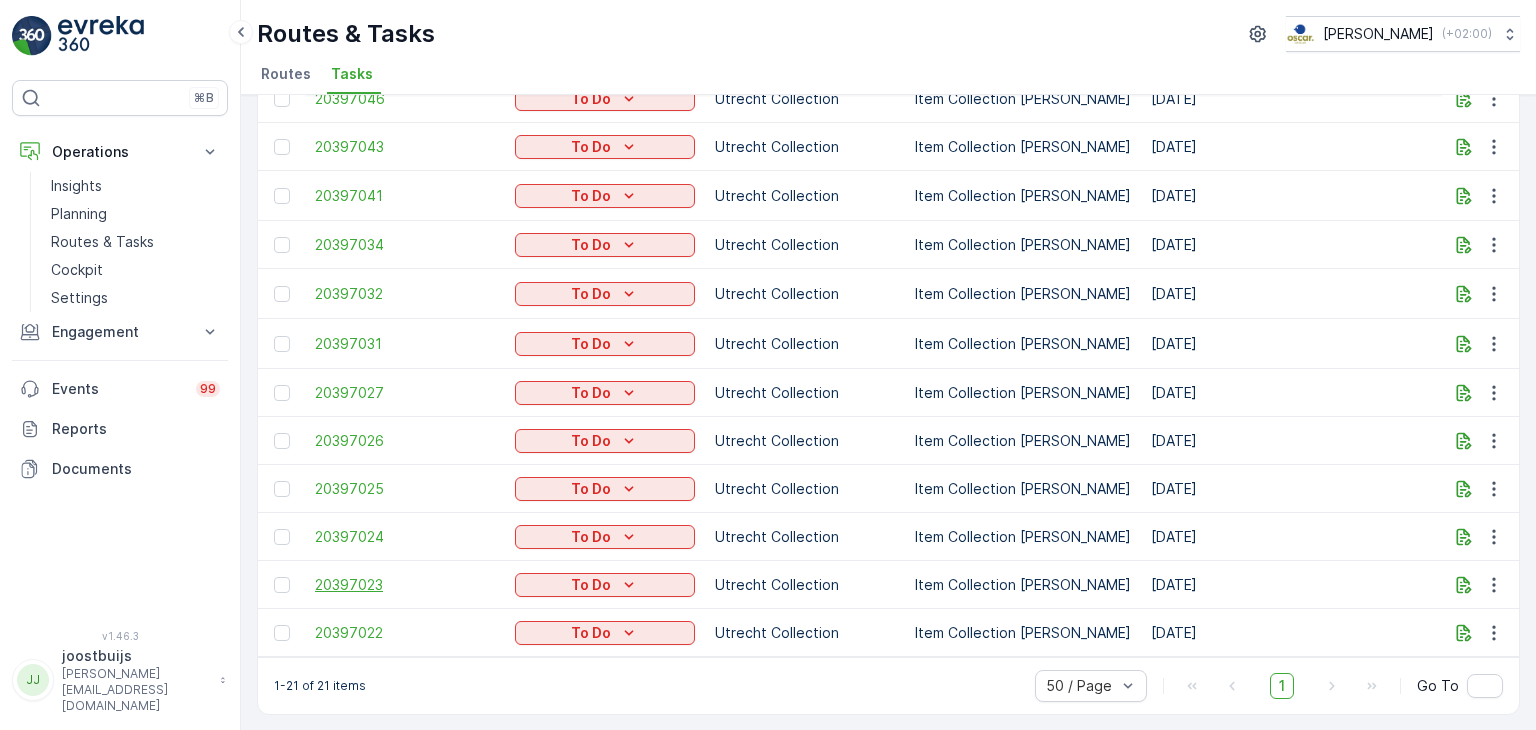 click on "20397023" at bounding box center (405, 585) 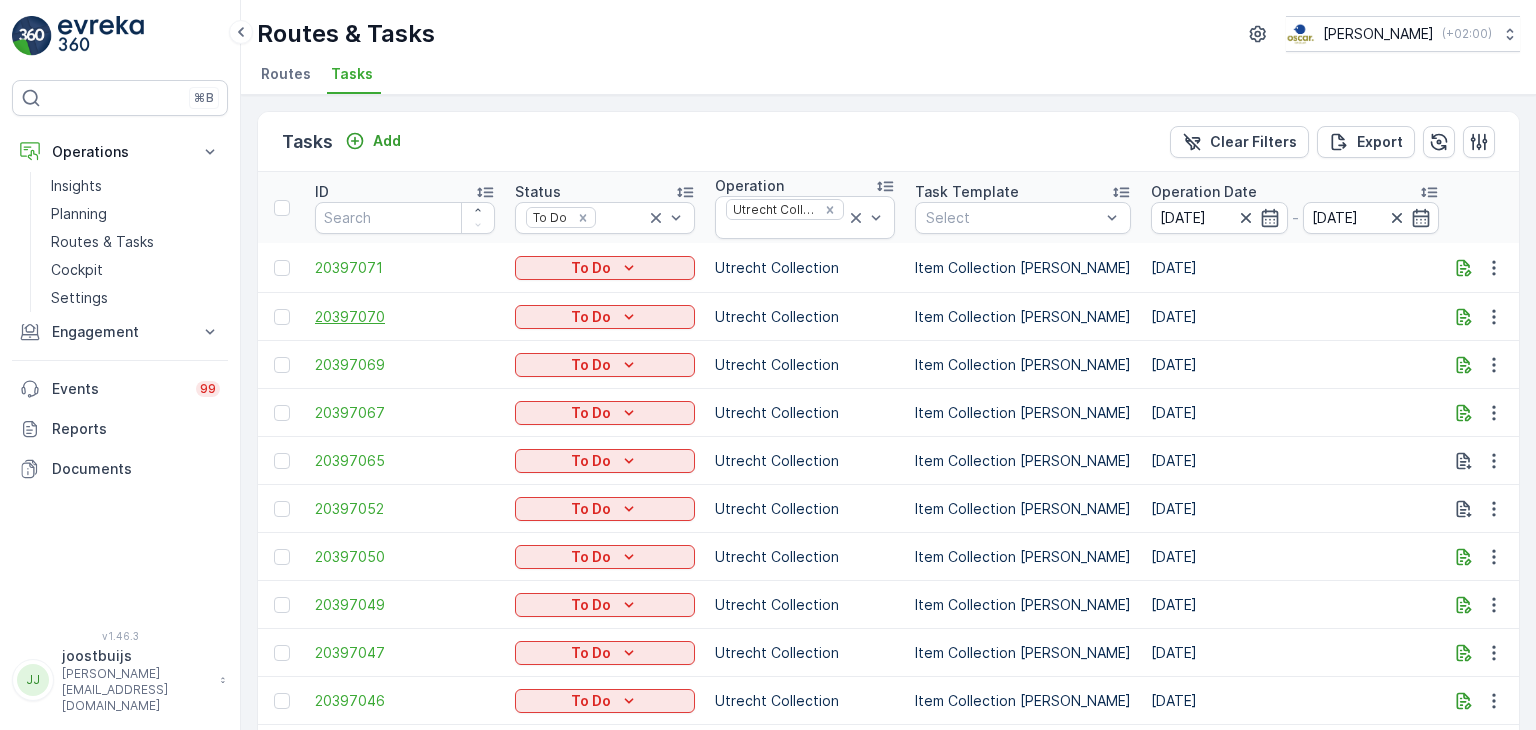 click on "20397070" at bounding box center (405, 317) 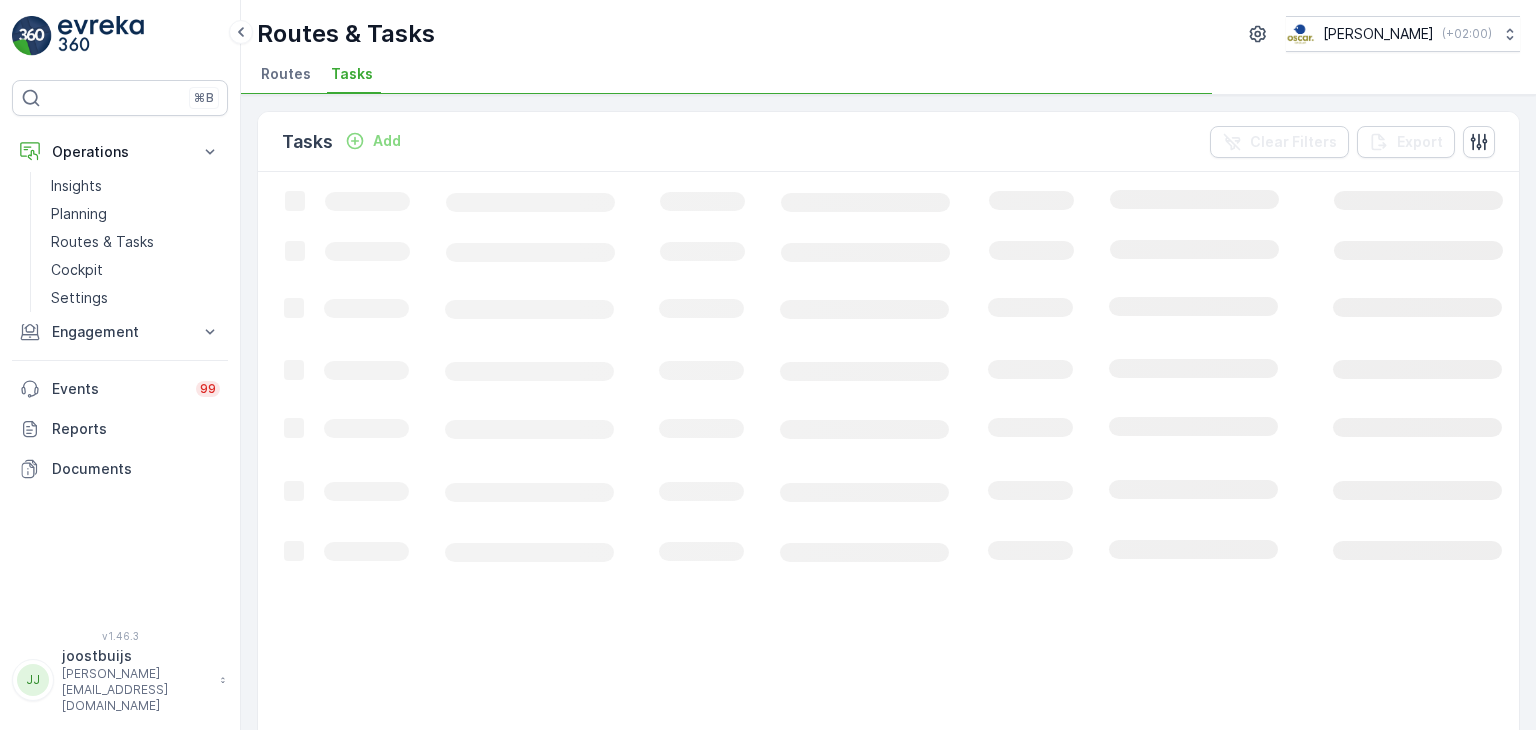 click on "Loading..." 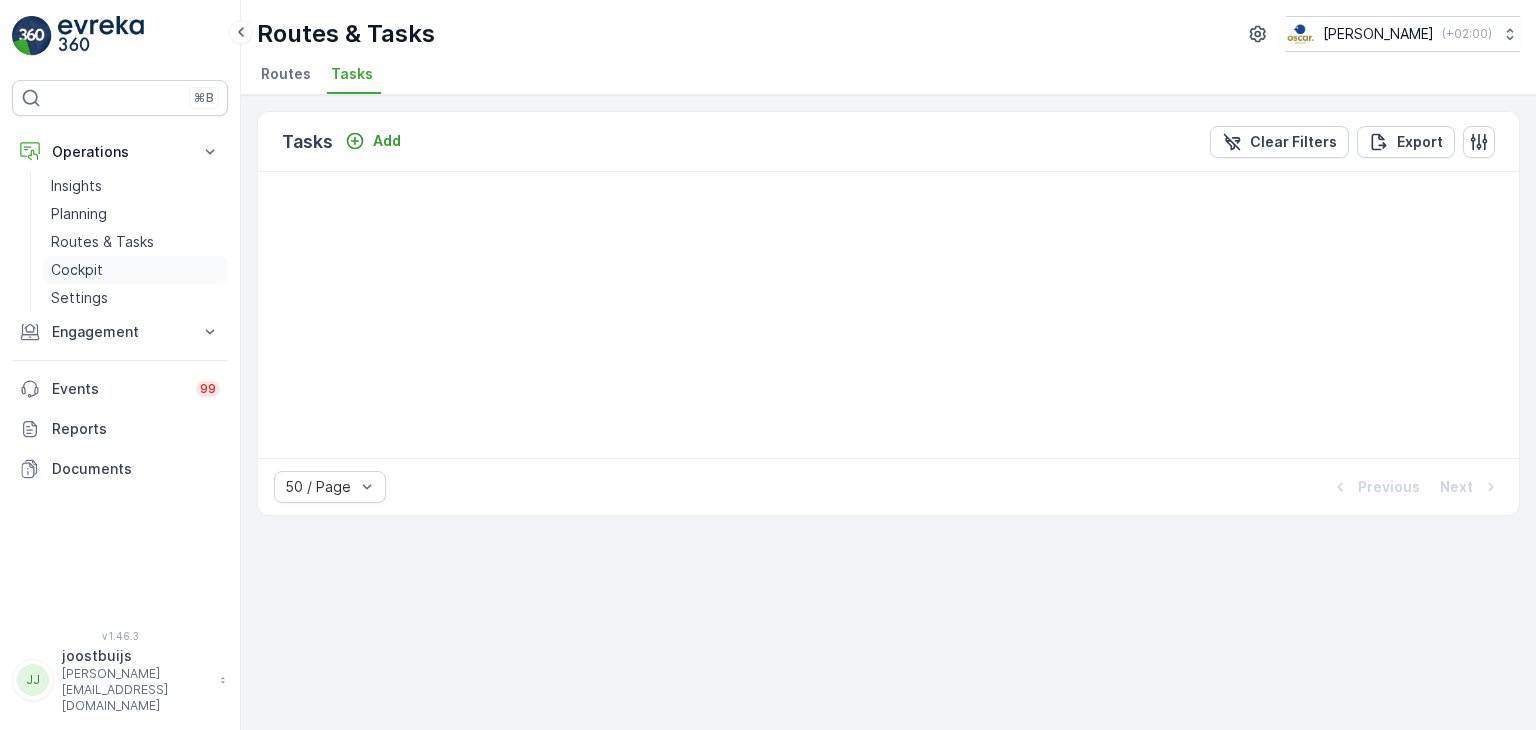 click on "Cockpit" at bounding box center [77, 270] 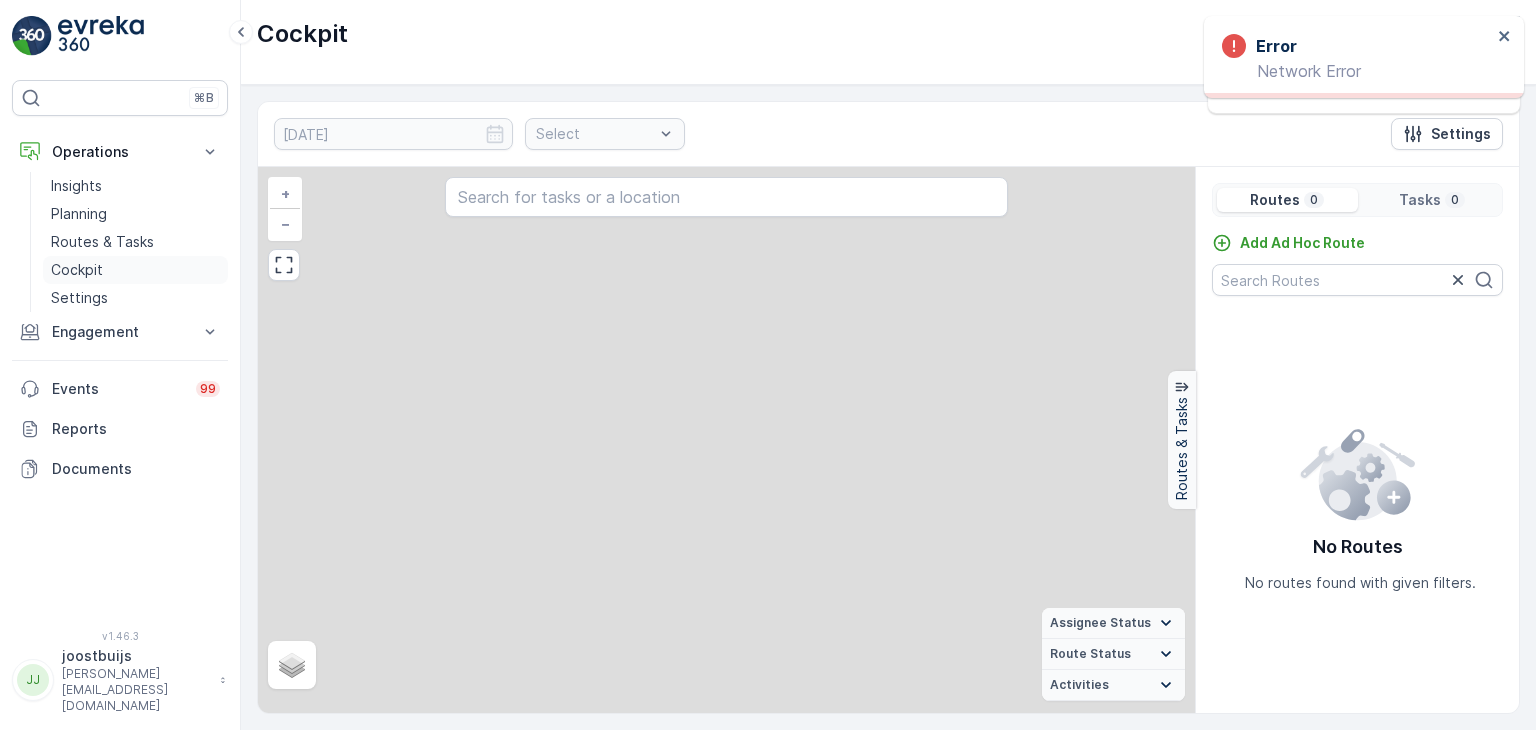 click on "Cockpit" at bounding box center [77, 270] 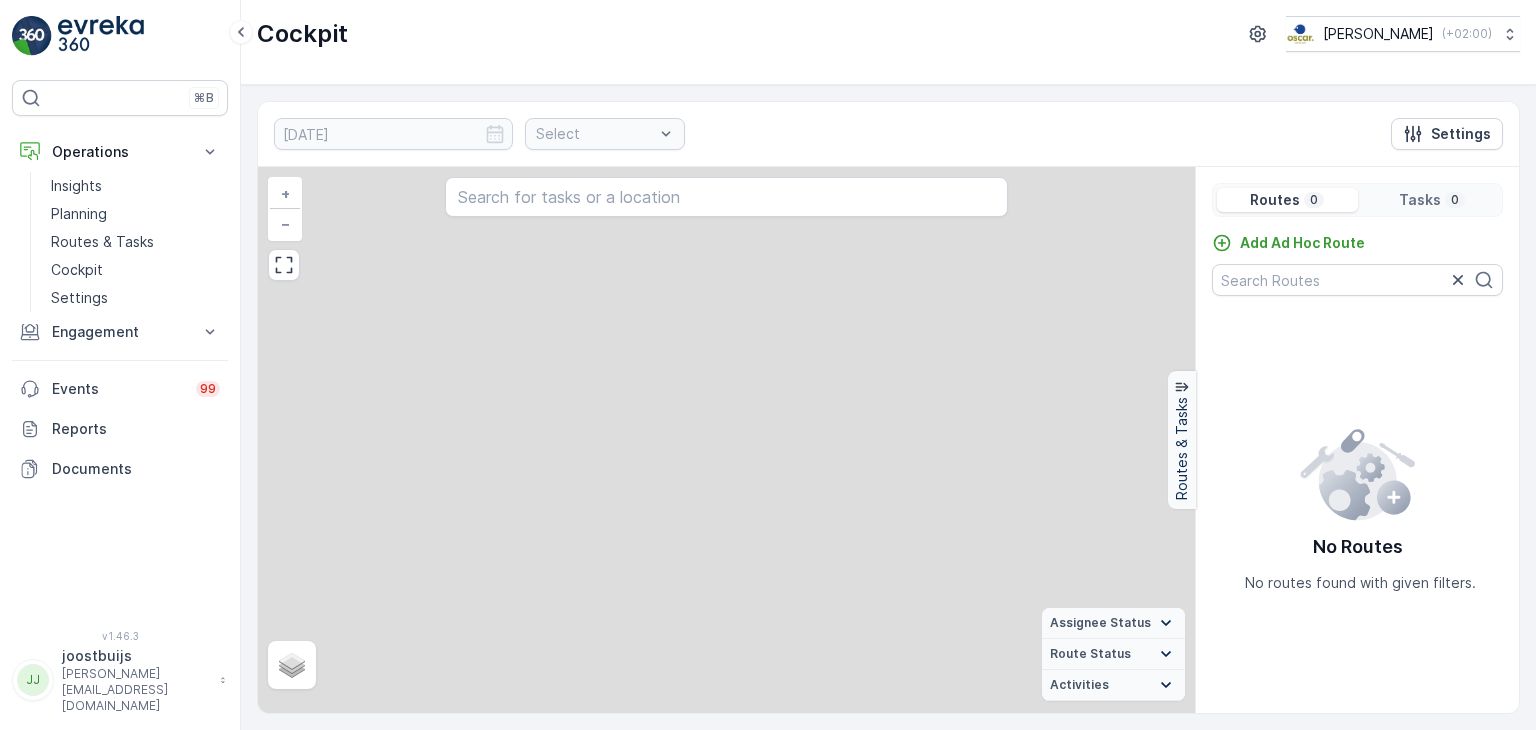 click on "Select" at bounding box center (605, 134) 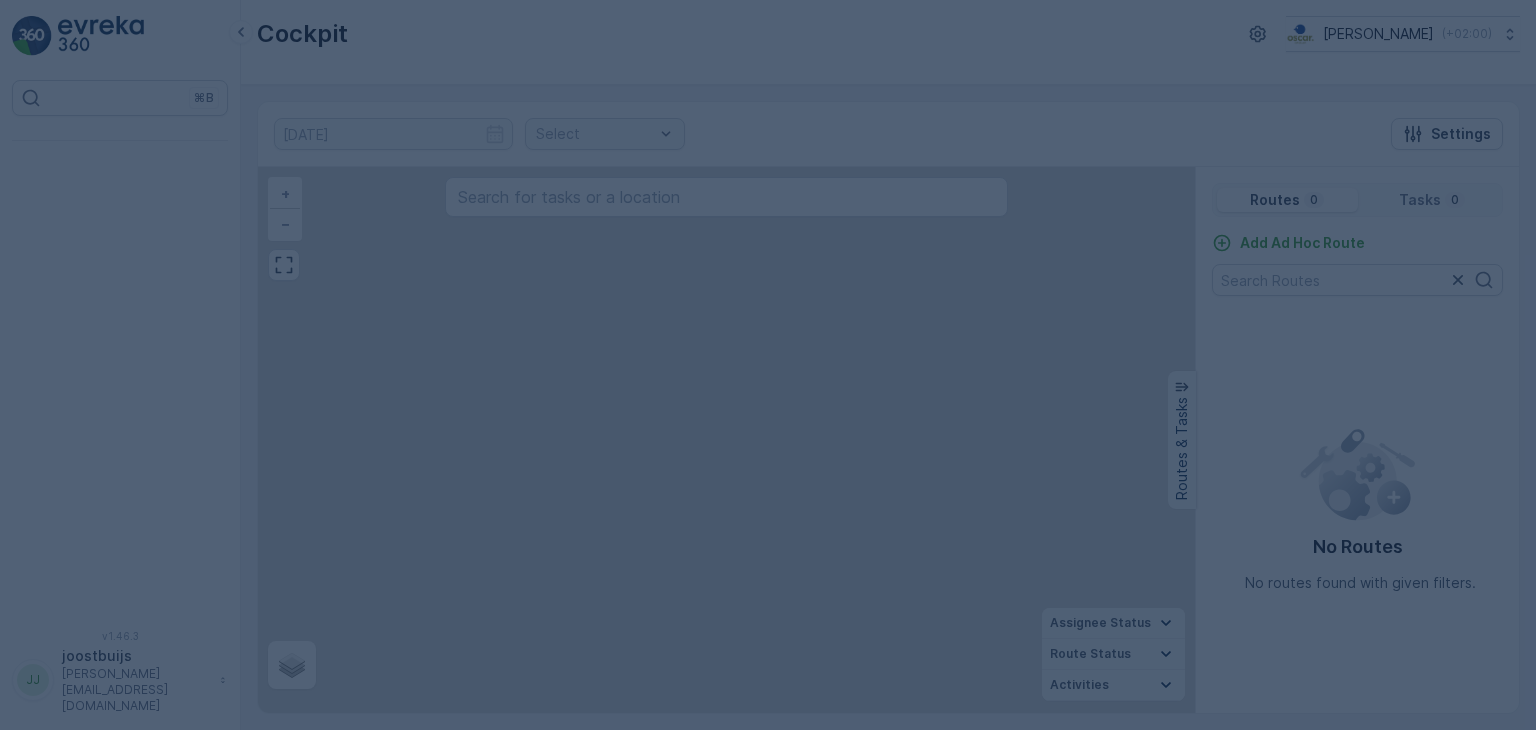 scroll, scrollTop: 0, scrollLeft: 0, axis: both 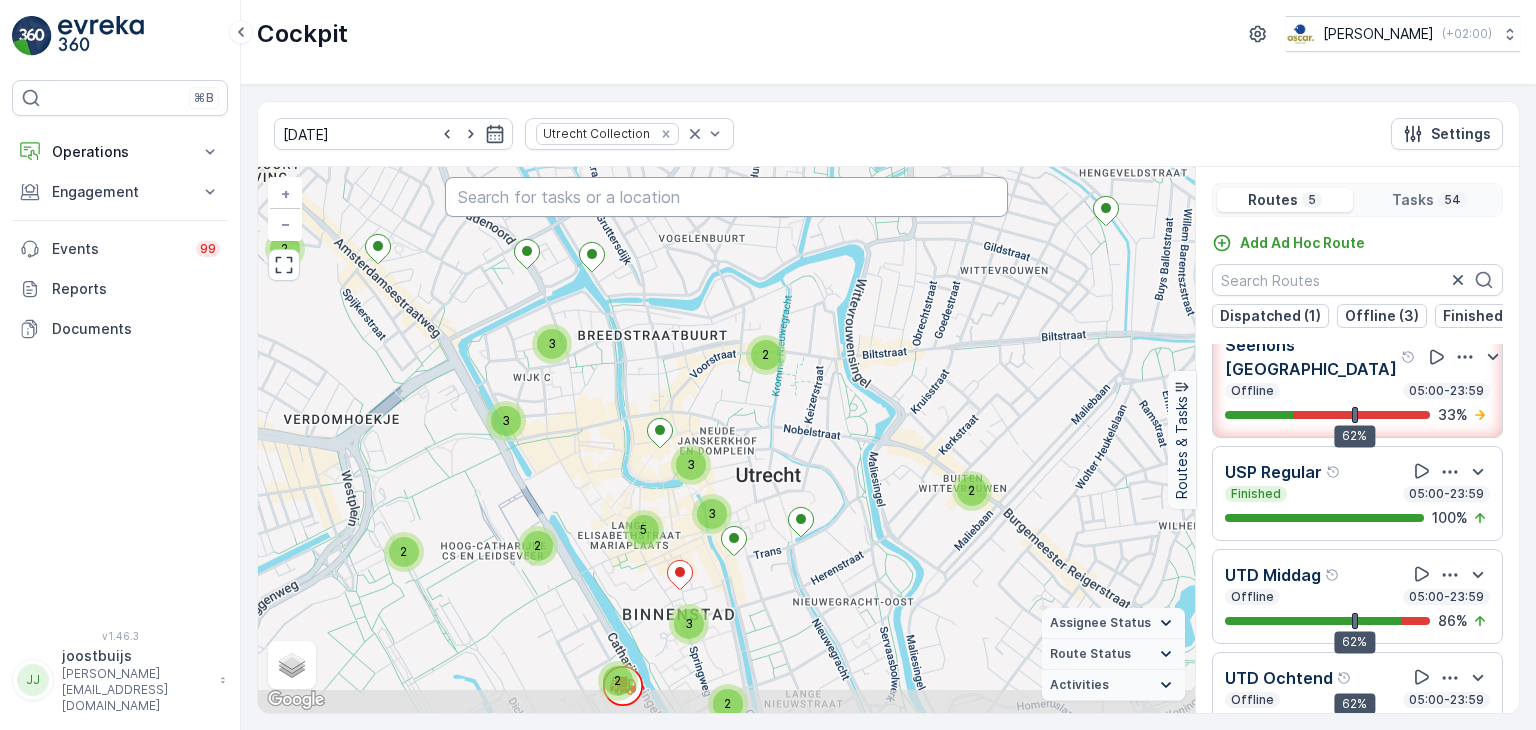 drag, startPoint x: 786, startPoint y: 407, endPoint x: 804, endPoint y: 184, distance: 223.72528 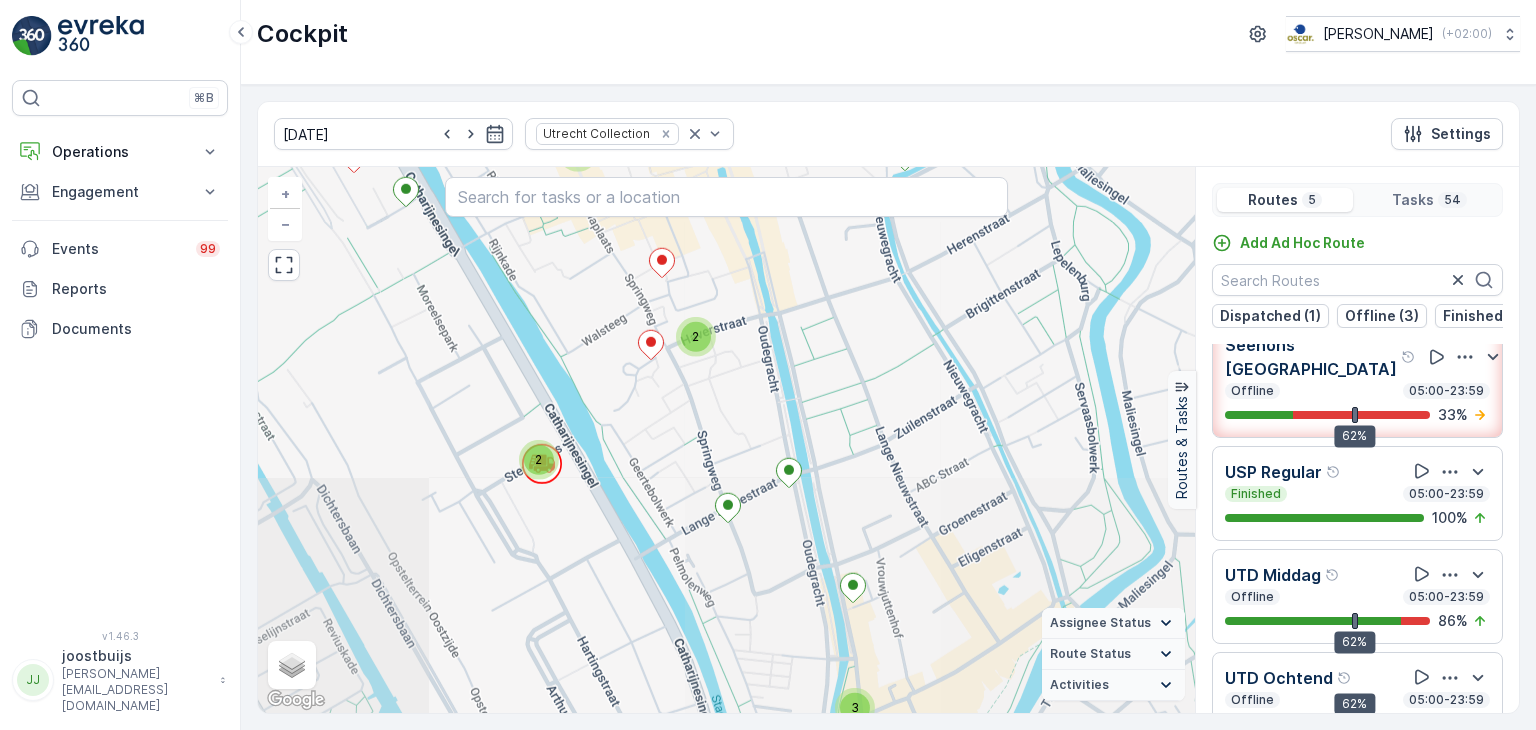 drag, startPoint x: 743, startPoint y: 595, endPoint x: 873, endPoint y: 158, distance: 455.92654 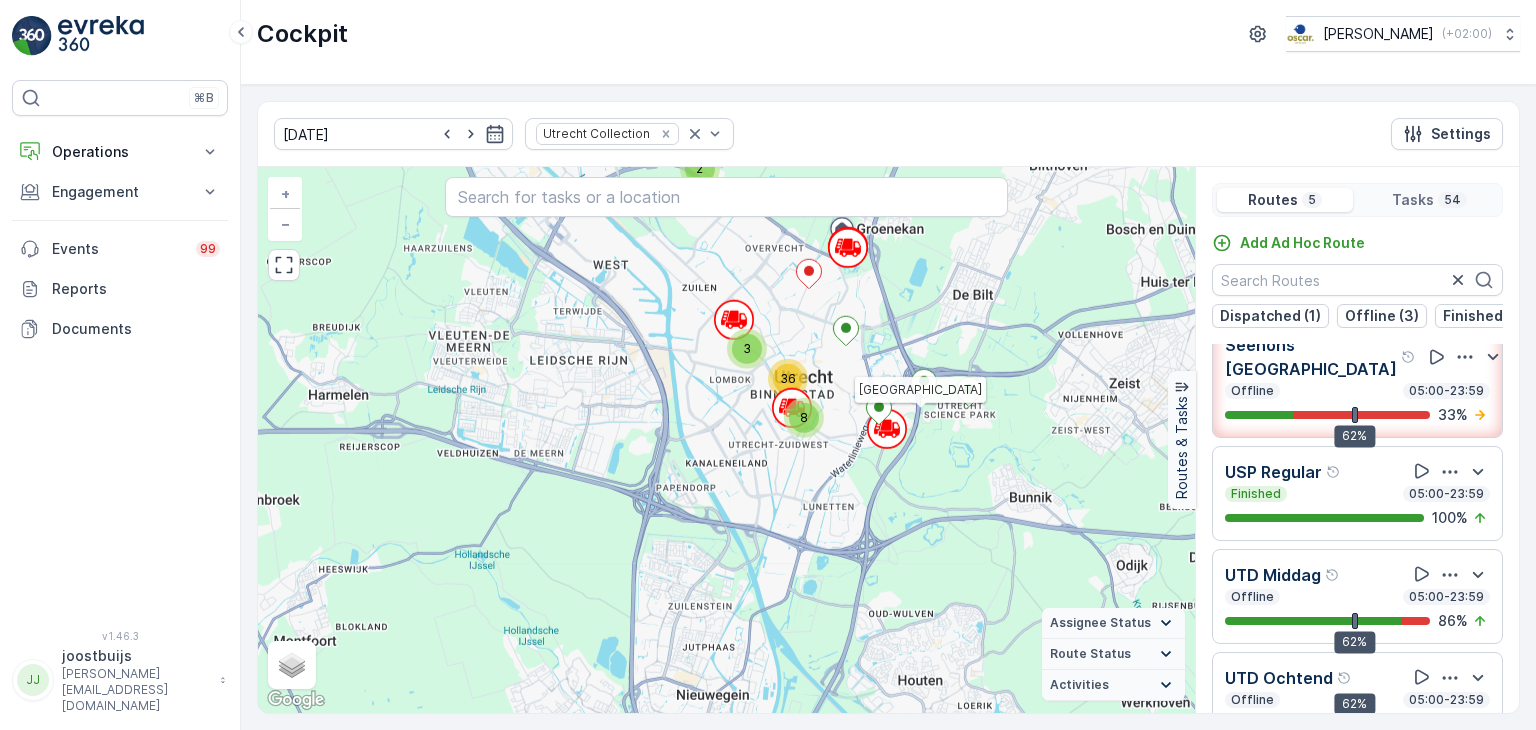 click 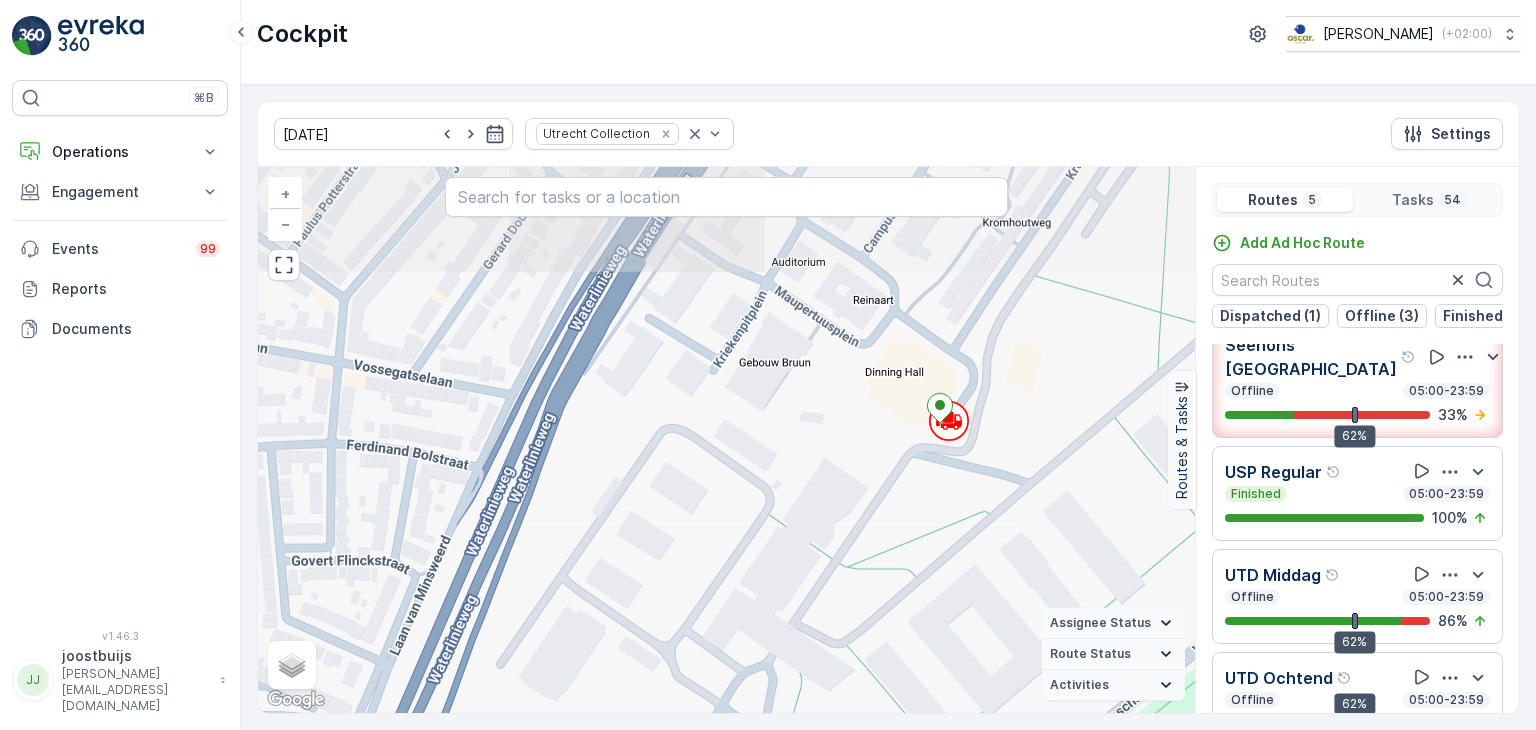 drag, startPoint x: 974, startPoint y: 371, endPoint x: 970, endPoint y: 645, distance: 274.0292 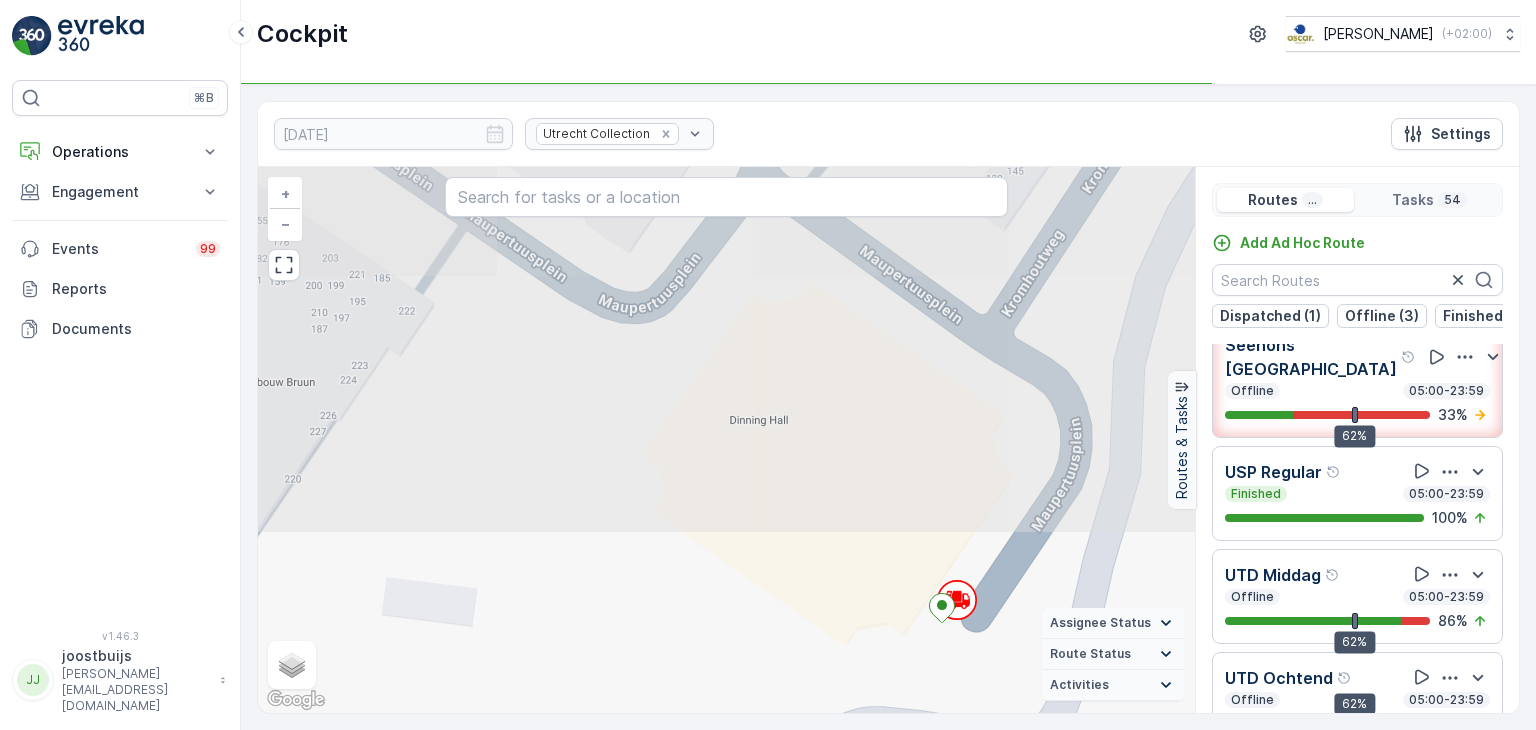 drag, startPoint x: 986, startPoint y: 343, endPoint x: 991, endPoint y: 728, distance: 385.03247 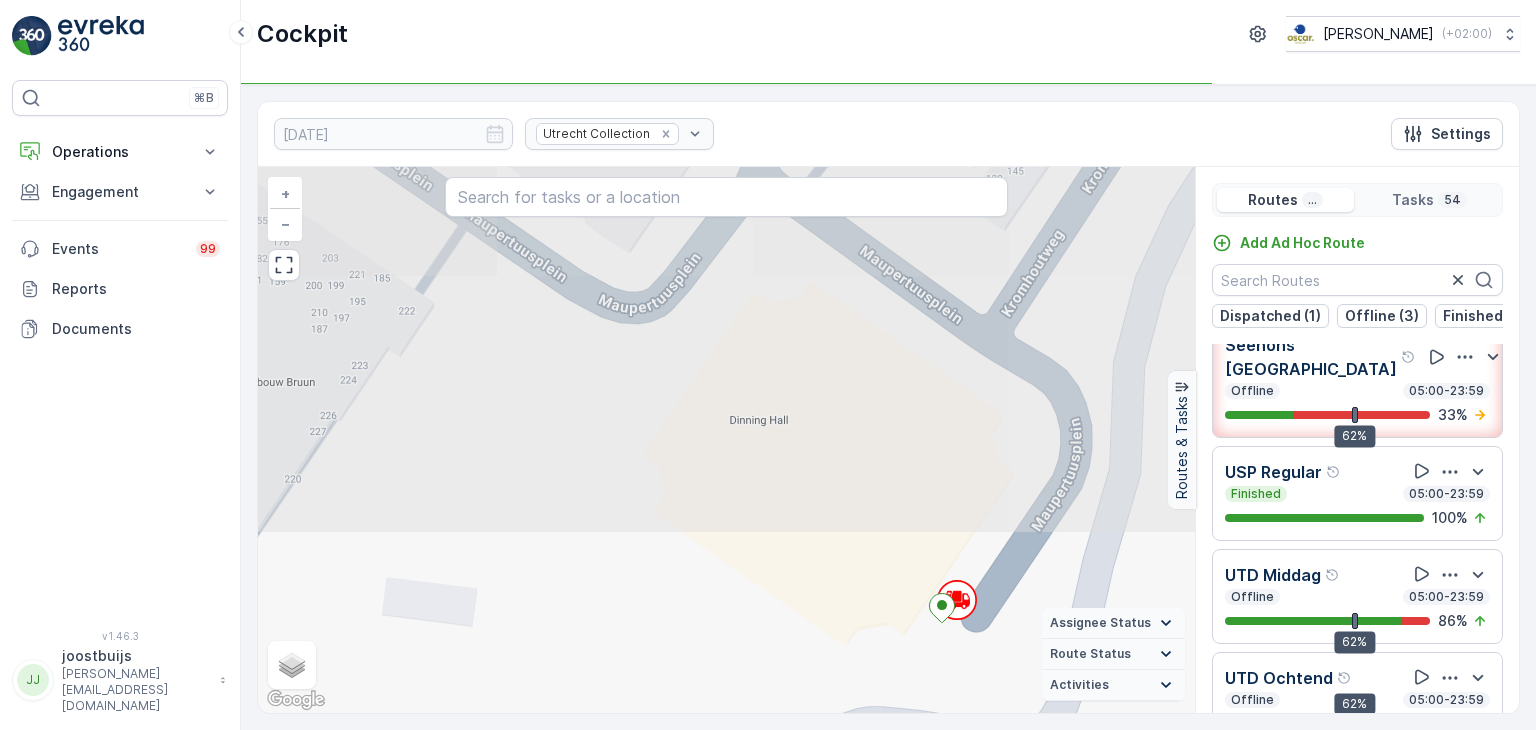 click on "21.07.2025 Utrecht Collection Settings 2 2 2 2 + −  Satellite  Roadmap  Terrain  Hybrid  Leaflet Keyboard shortcuts Map Data Map data ©2025 Map data ©2025 10 m  Click to toggle between metric and imperial units Terms Report a map error Assignee Status On The Move Steady Route Status Upcoming Dispatched Finished Checkin VCR Fail Offline Undispatched Expired Cancelled Activities Start Point End Point Fuel Disposal Break Speed Limit Routes & Tasks Routes ... Tasks 54 Add Ad Hoc Route Dispatched   (1) Offline   (3) Finished   (1) Utrecht Binnenstad Dispatched 05:00-23:59 62% 44 % Seenons Utrecht Offline 05:00-23:59 62% 33 % USP Regular Finished 05:00-23:59 100 % UTD Middag Offline 05:00-23:59 62% 86 % UTD Ochtend Offline 05:00-23:59 62% 79 %" at bounding box center (888, 407) 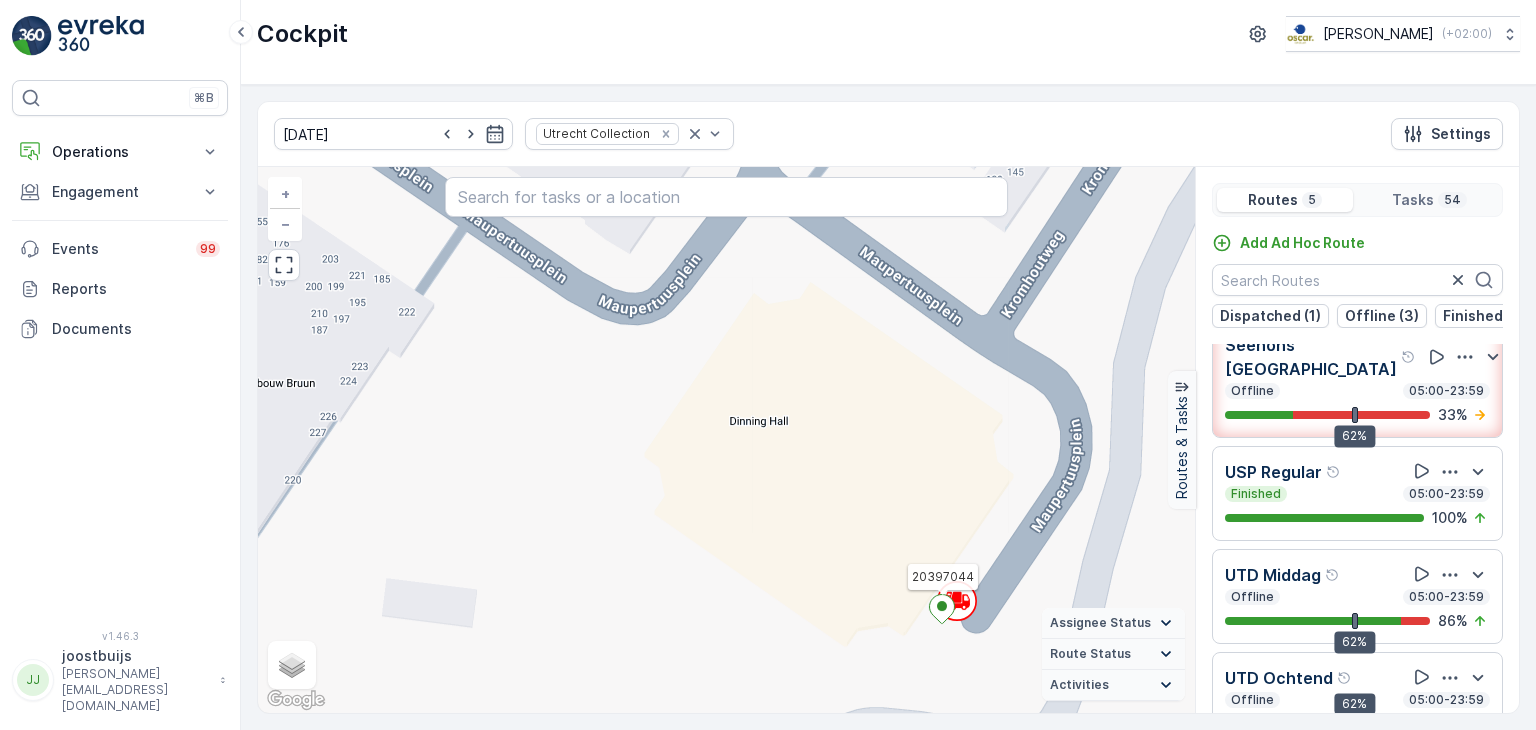 click 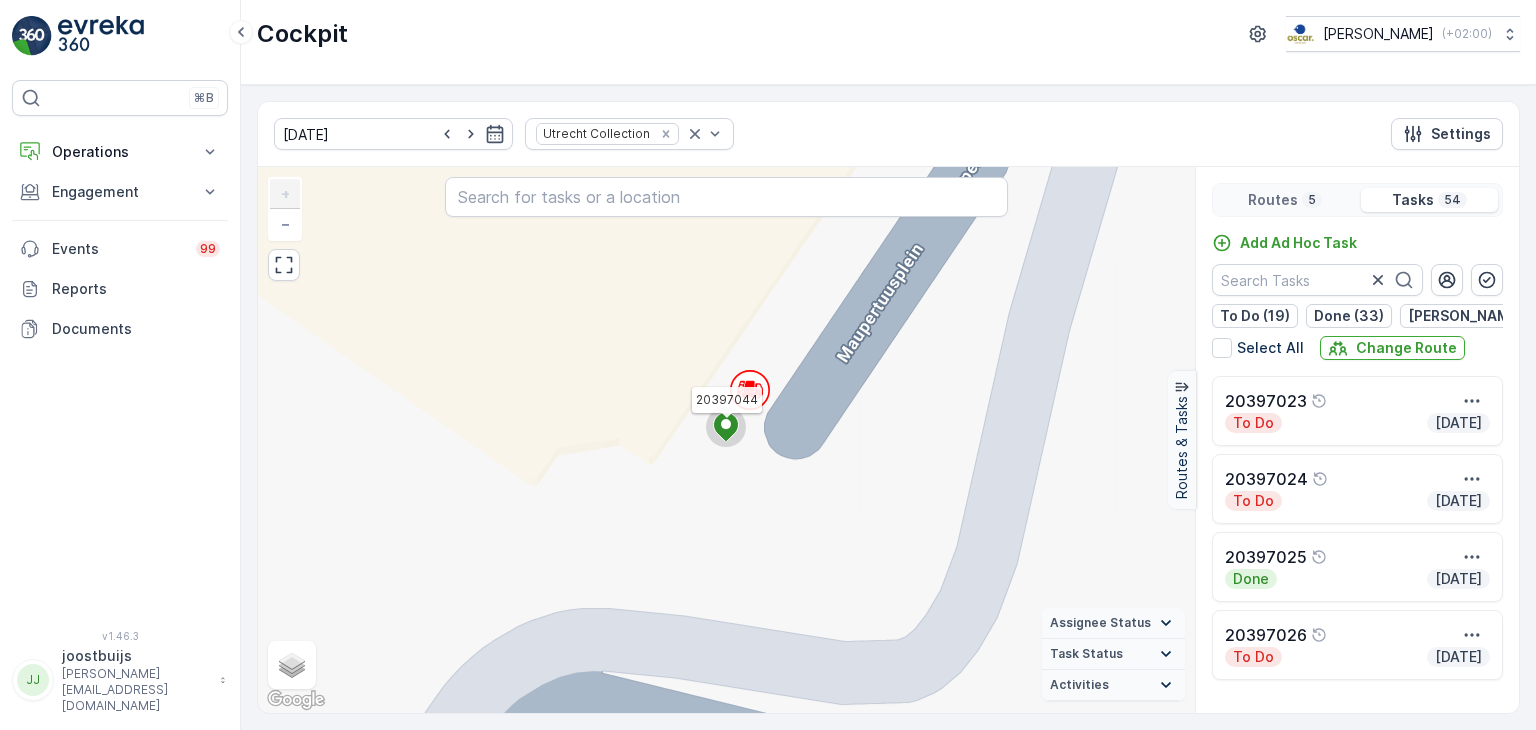 click 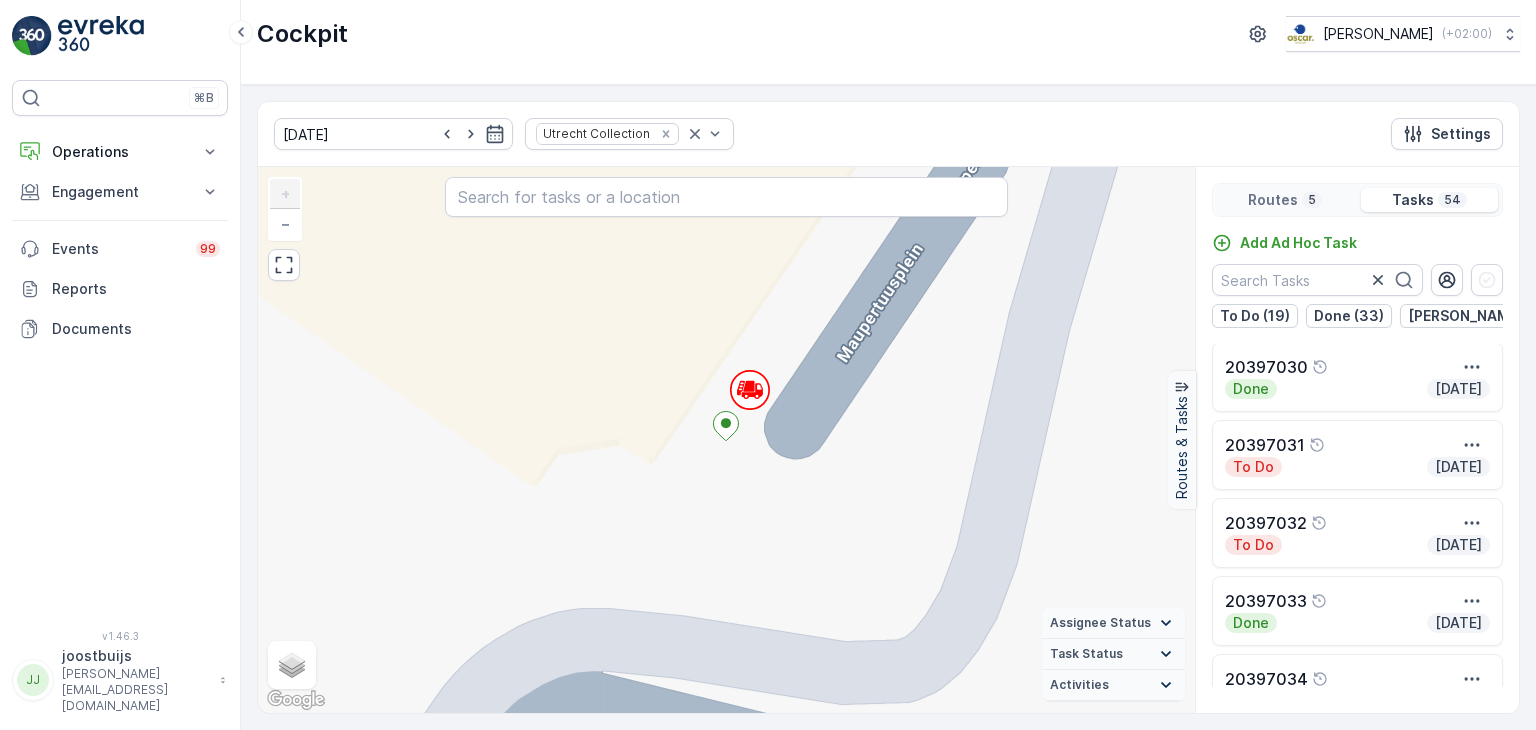 scroll, scrollTop: 700, scrollLeft: 0, axis: vertical 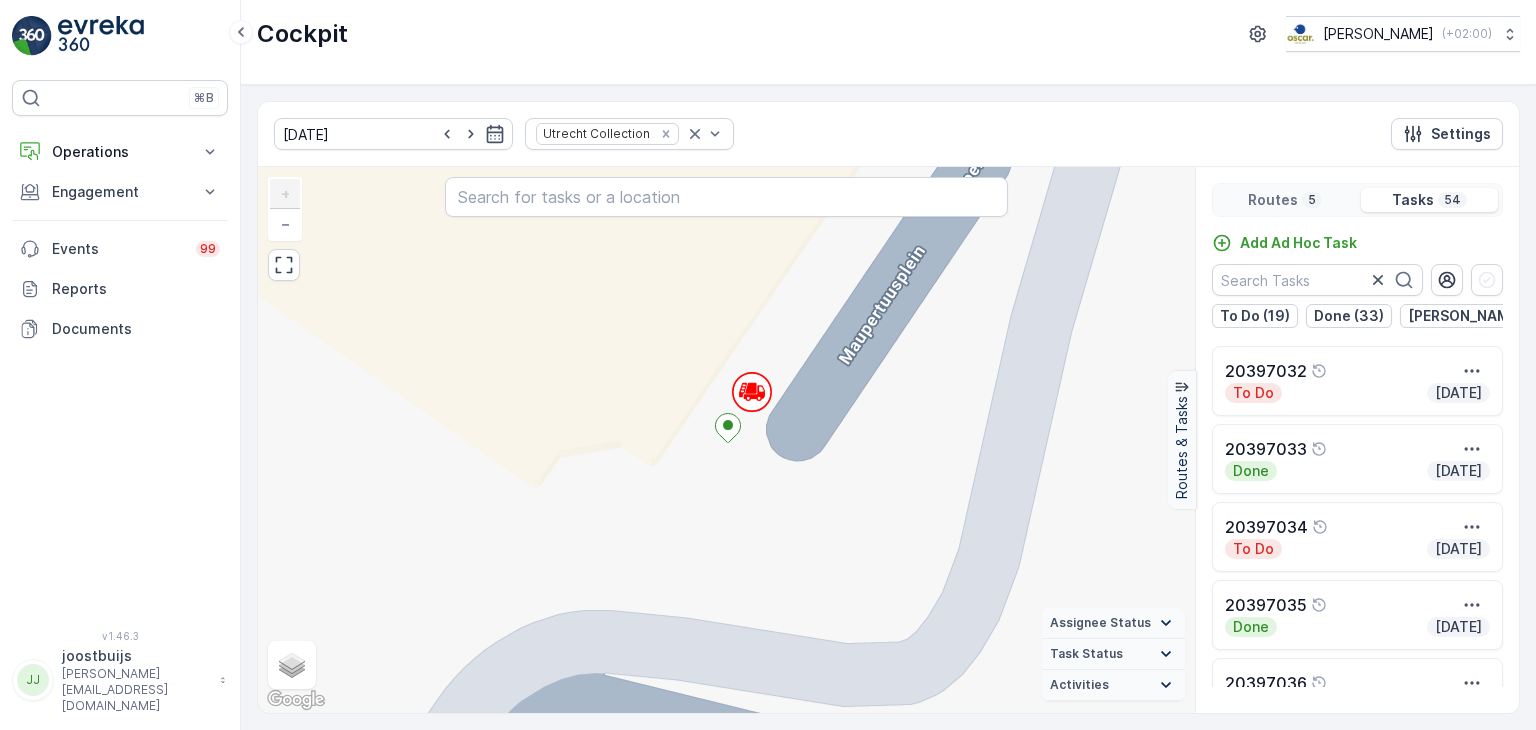 drag, startPoint x: 725, startPoint y: 427, endPoint x: 644, endPoint y: 475, distance: 94.15413 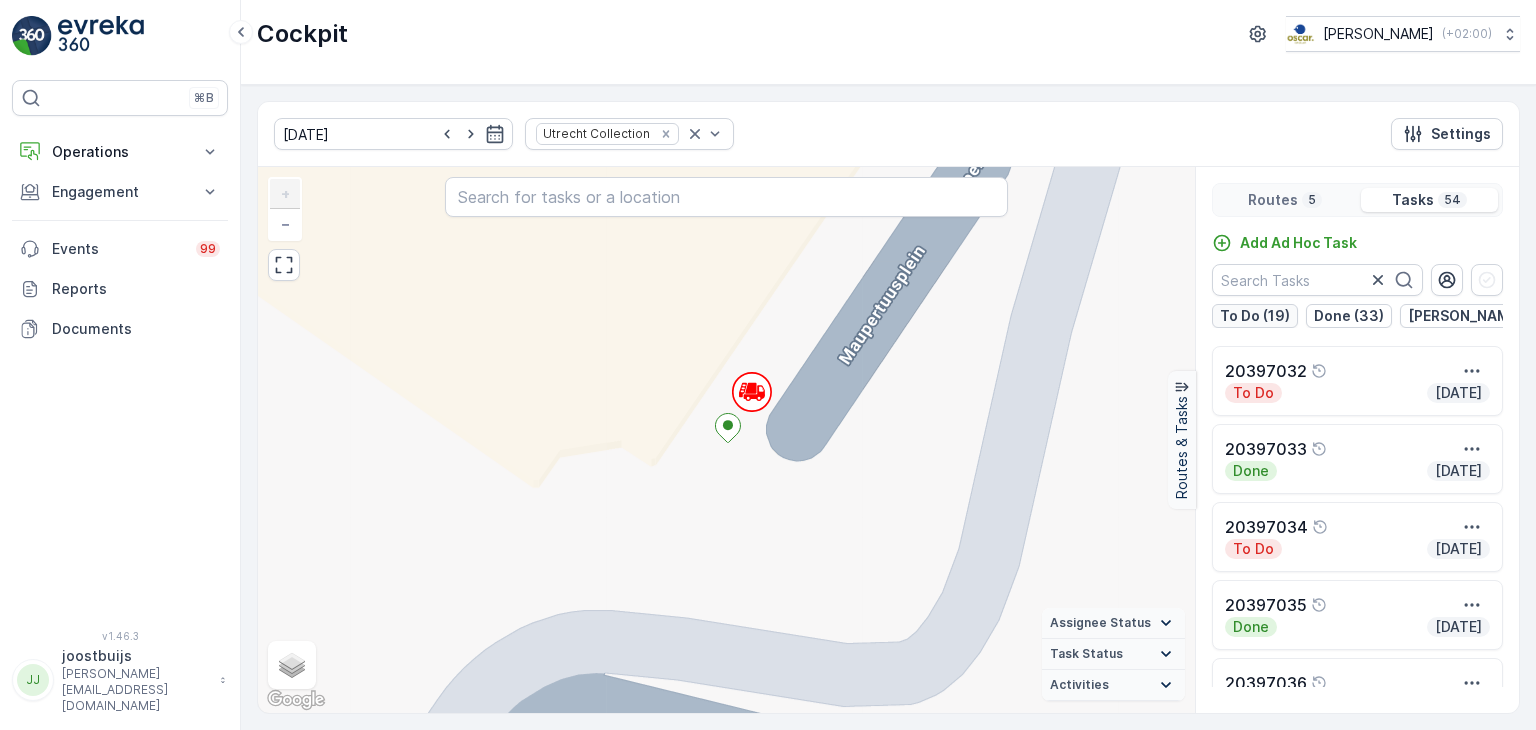 click on "To Do   (19)" at bounding box center [1255, 316] 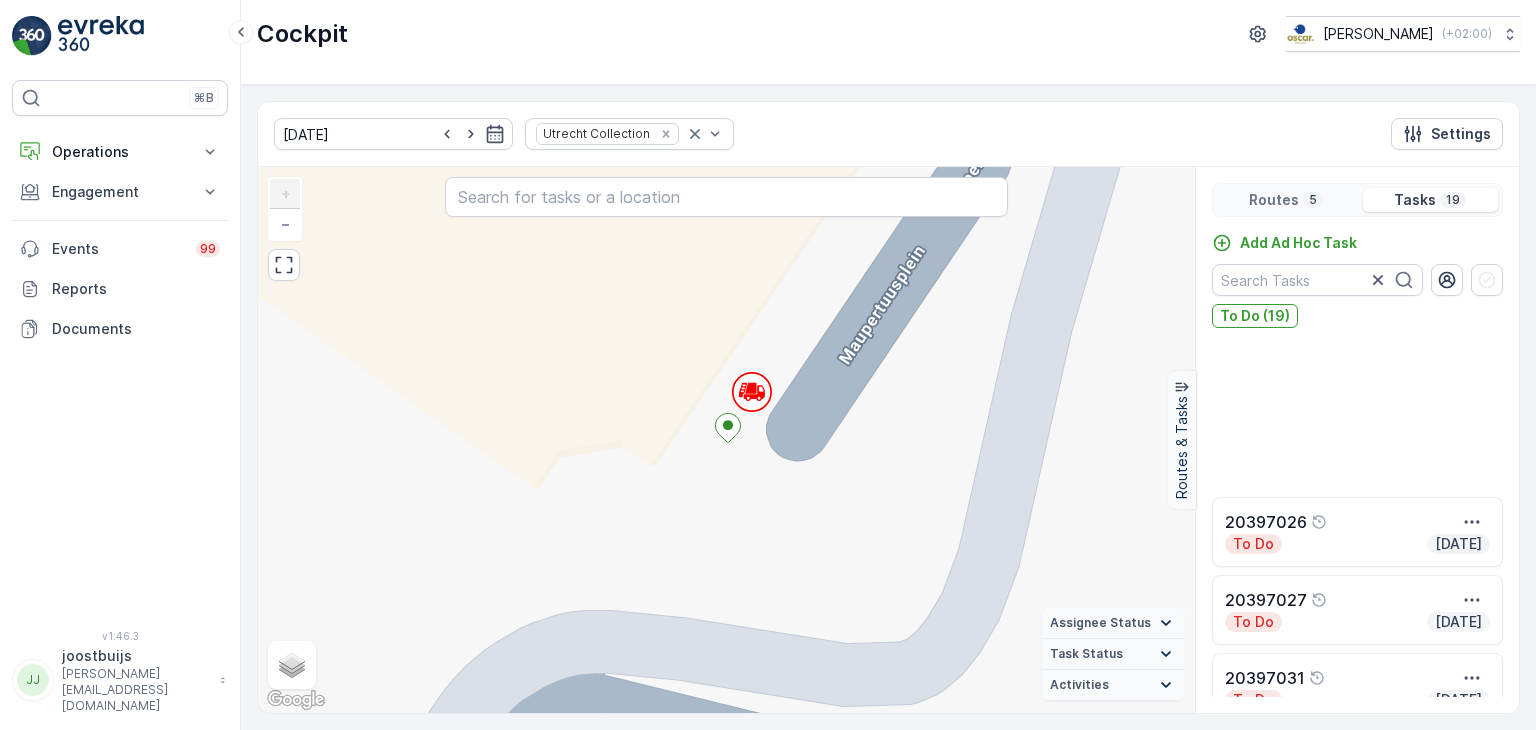 scroll, scrollTop: 0, scrollLeft: 0, axis: both 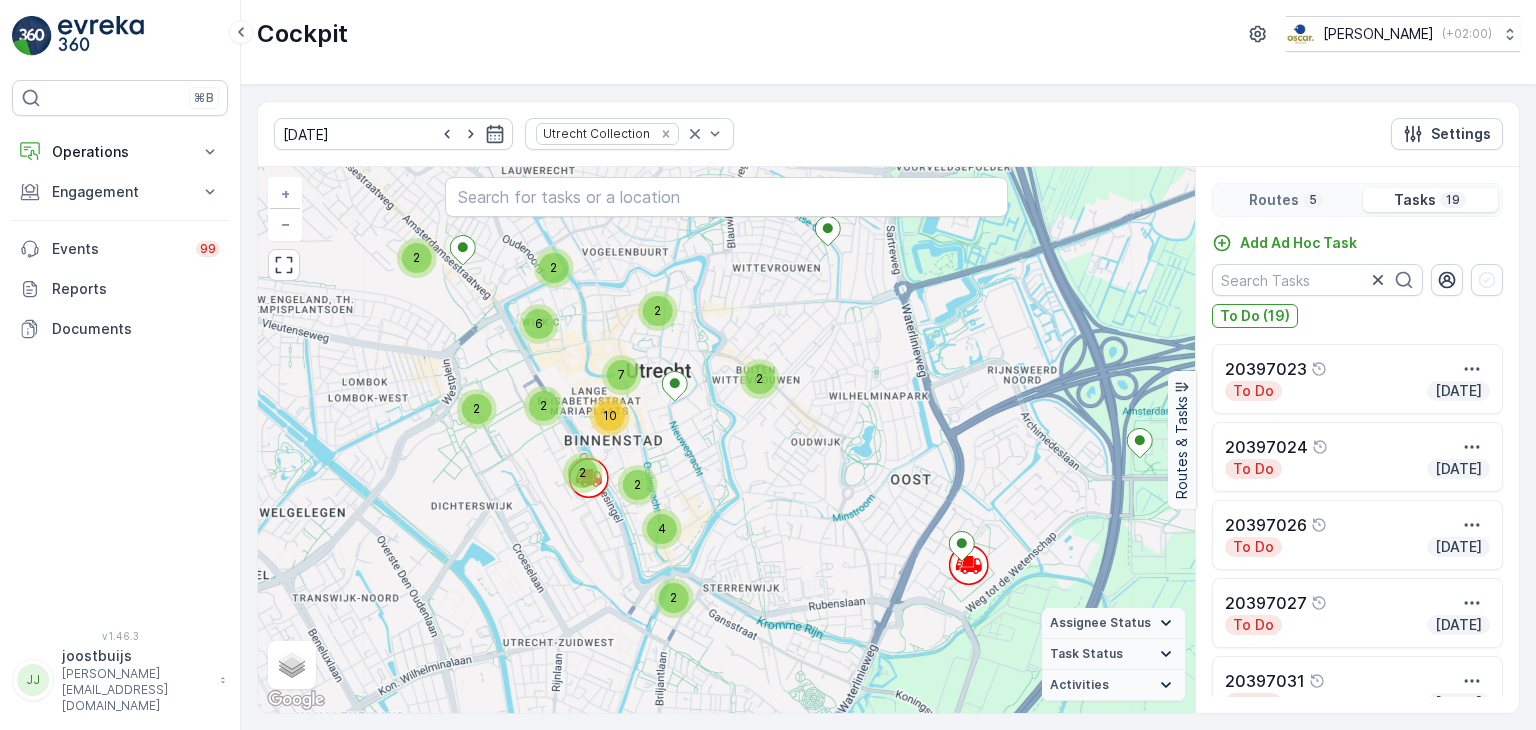 drag, startPoint x: 419, startPoint y: 351, endPoint x: 856, endPoint y: 489, distance: 458.27176 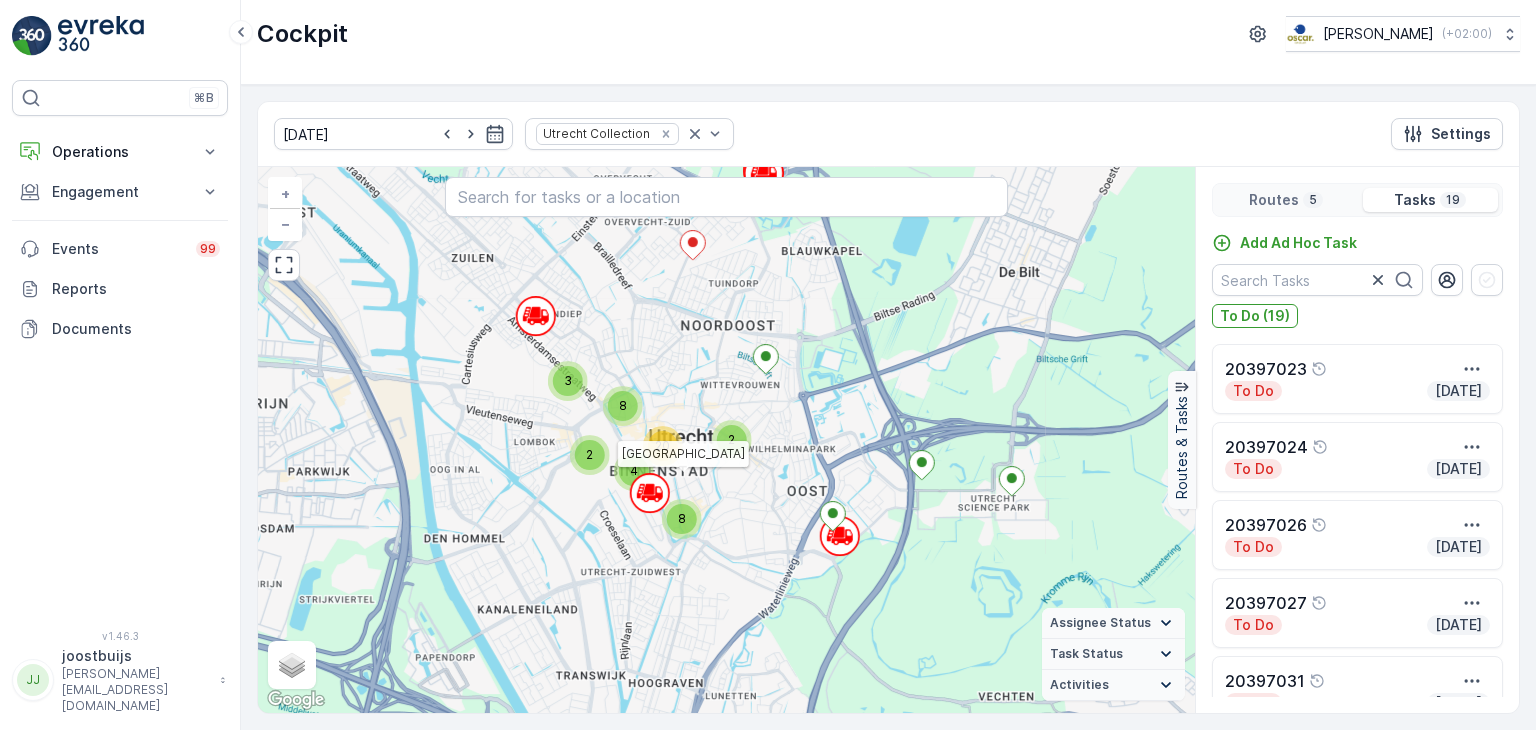 click 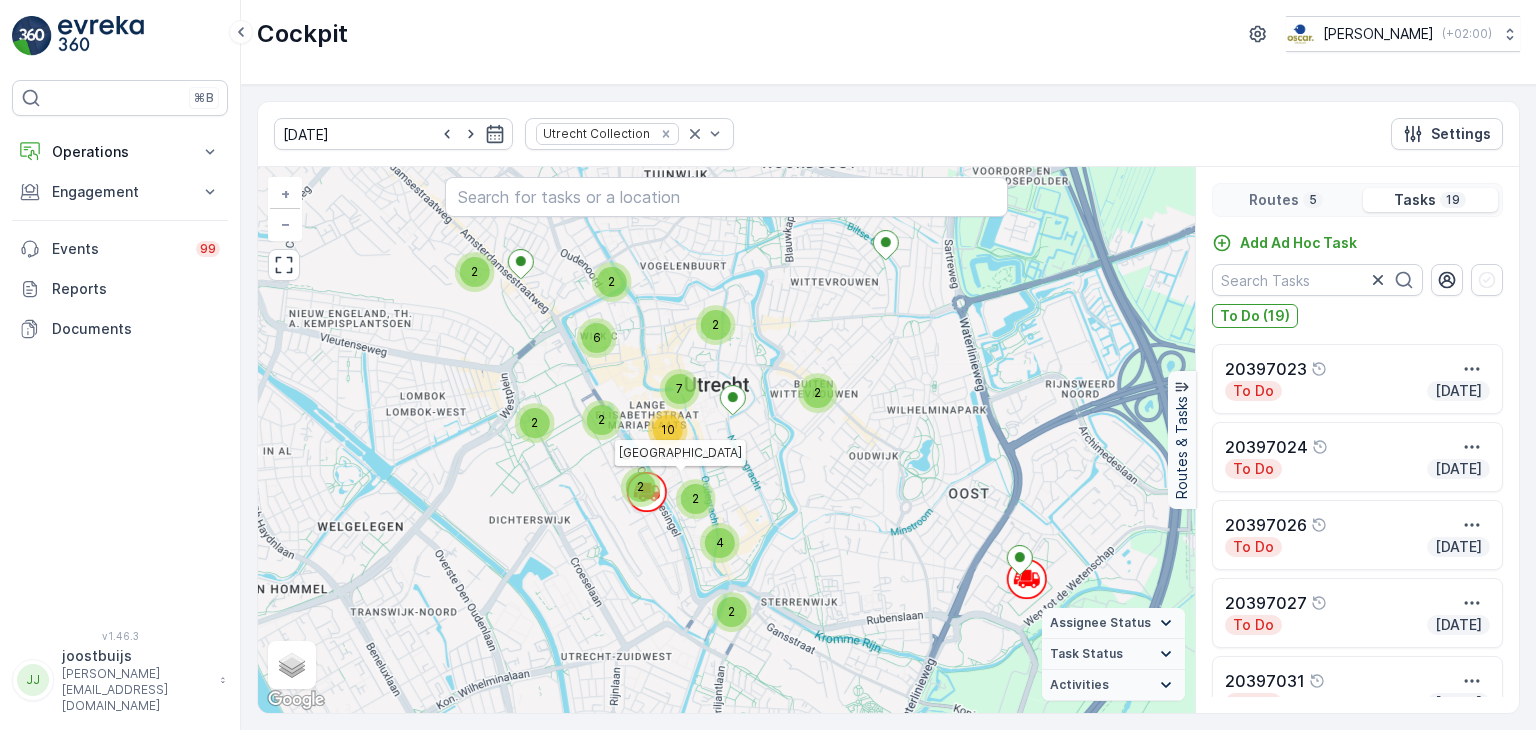 click 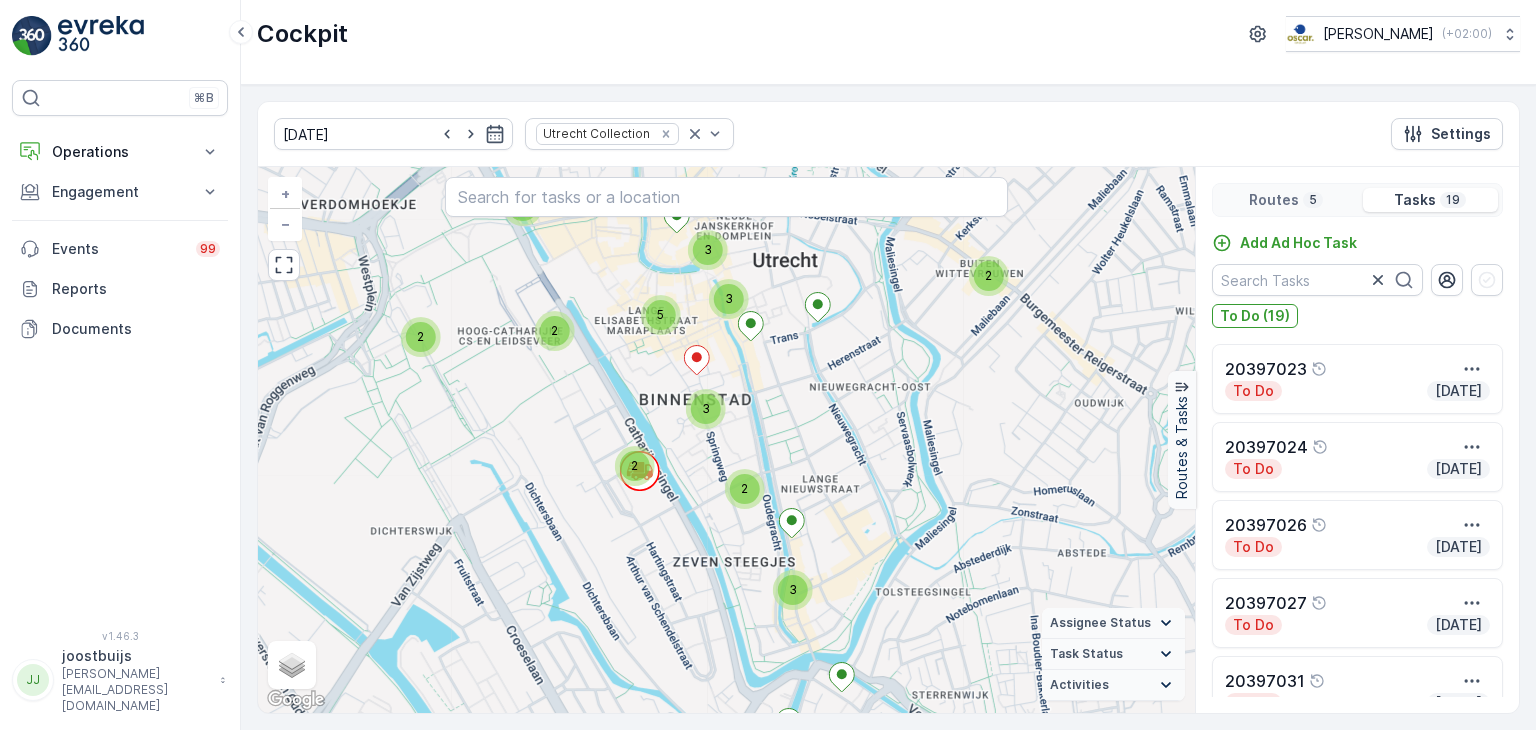 click on "2" at bounding box center (635, 466) 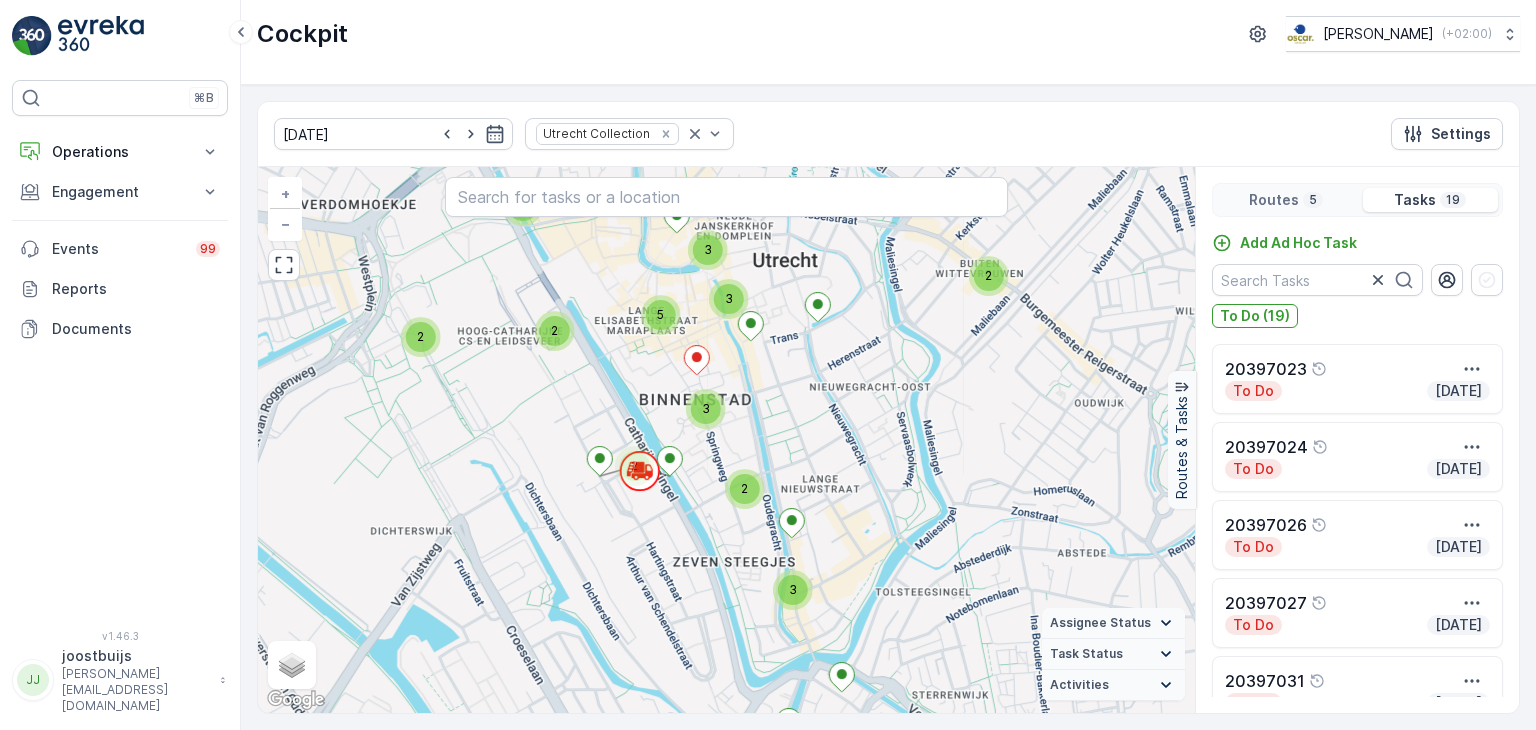 click on "2" at bounding box center [635, 466] 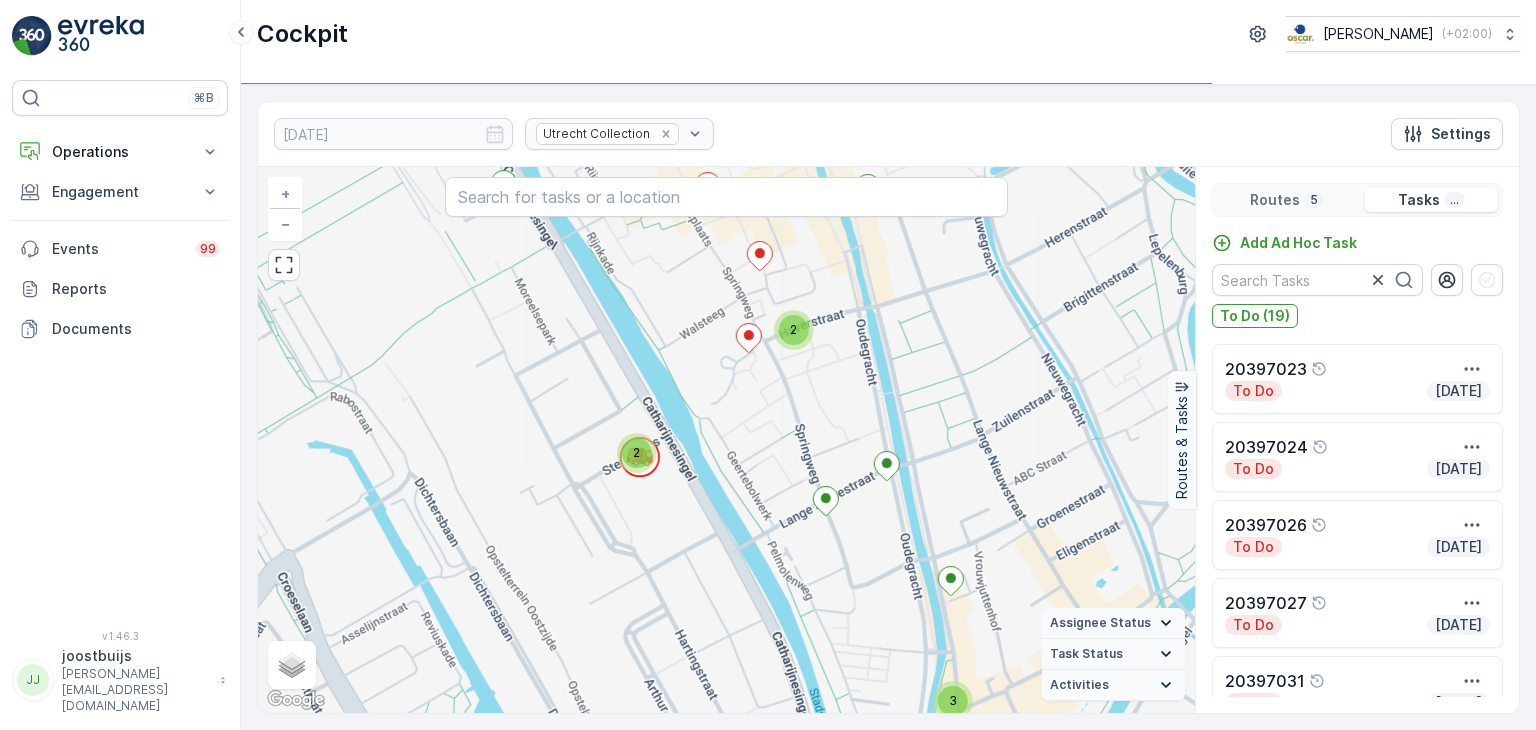 click on "2" at bounding box center [637, 453] 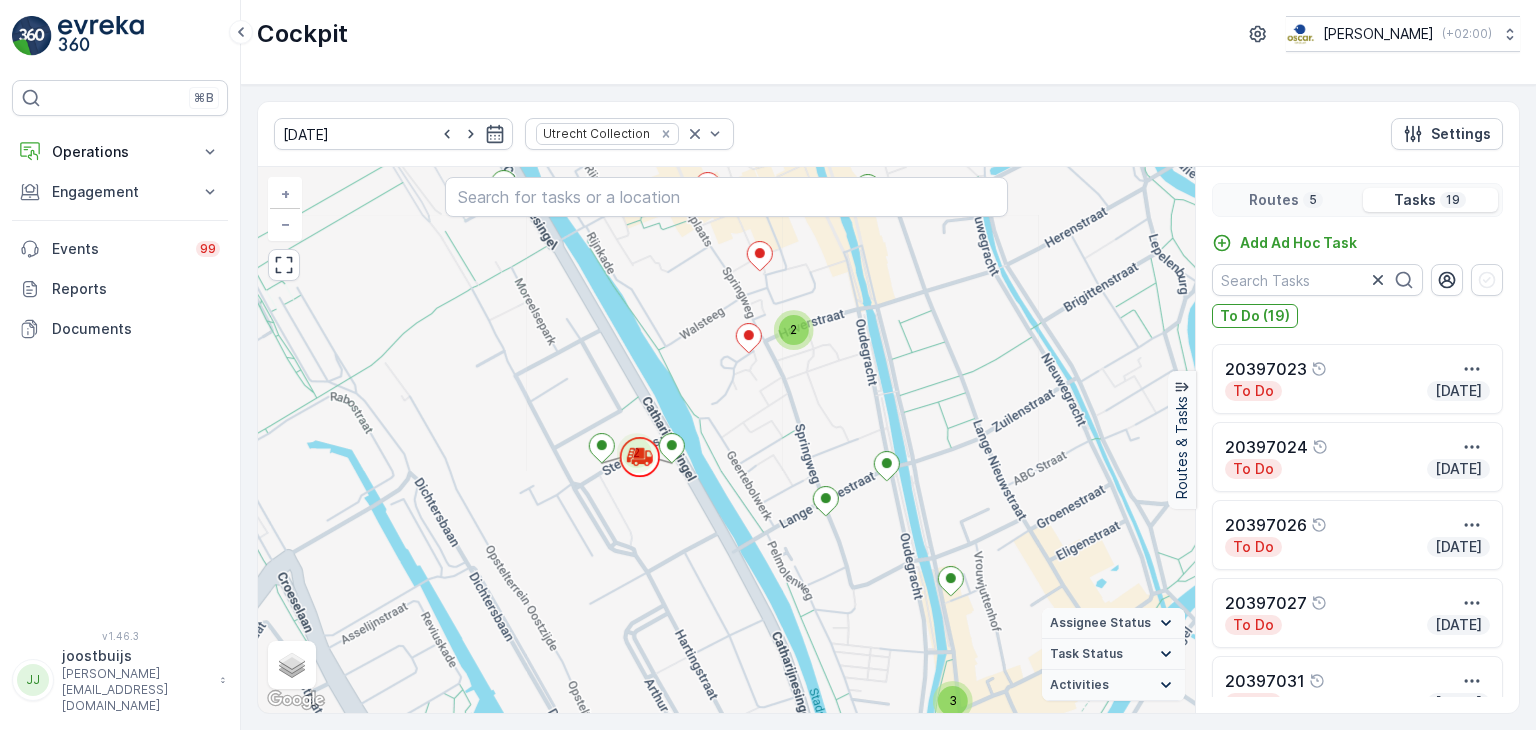click on "2" at bounding box center [637, 453] 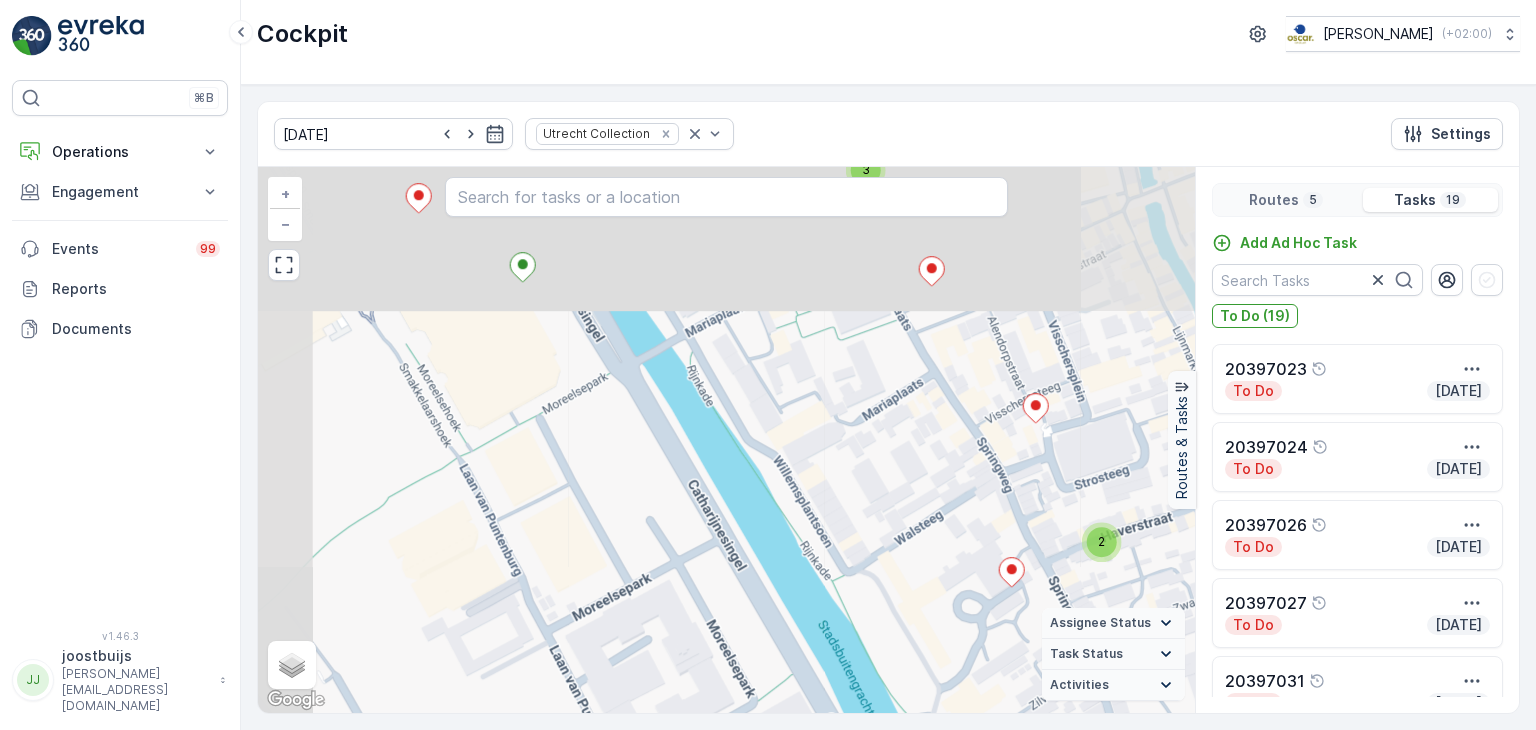 drag, startPoint x: 530, startPoint y: 374, endPoint x: 668, endPoint y: 681, distance: 336.59024 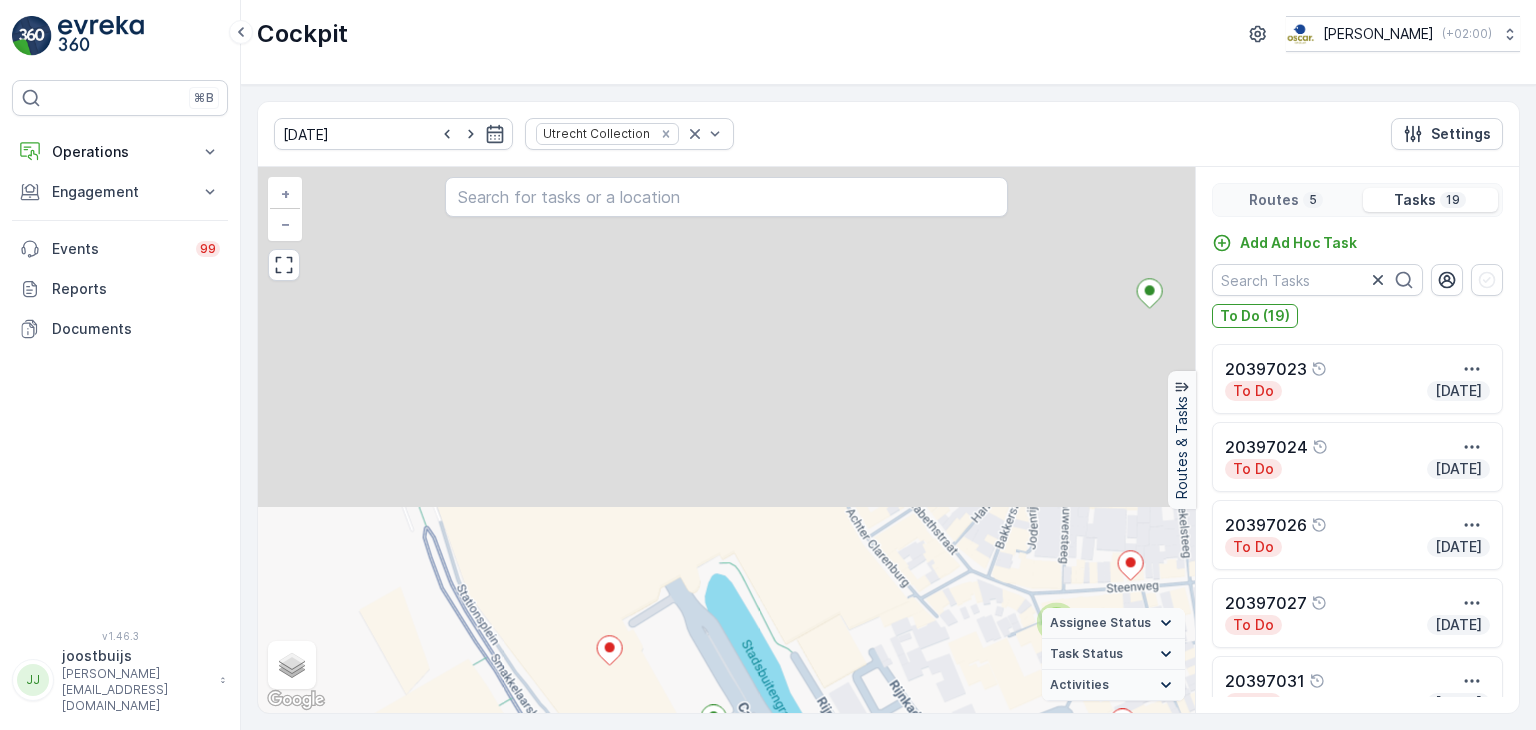 drag, startPoint x: 636, startPoint y: 326, endPoint x: 828, endPoint y: 776, distance: 489.2484 